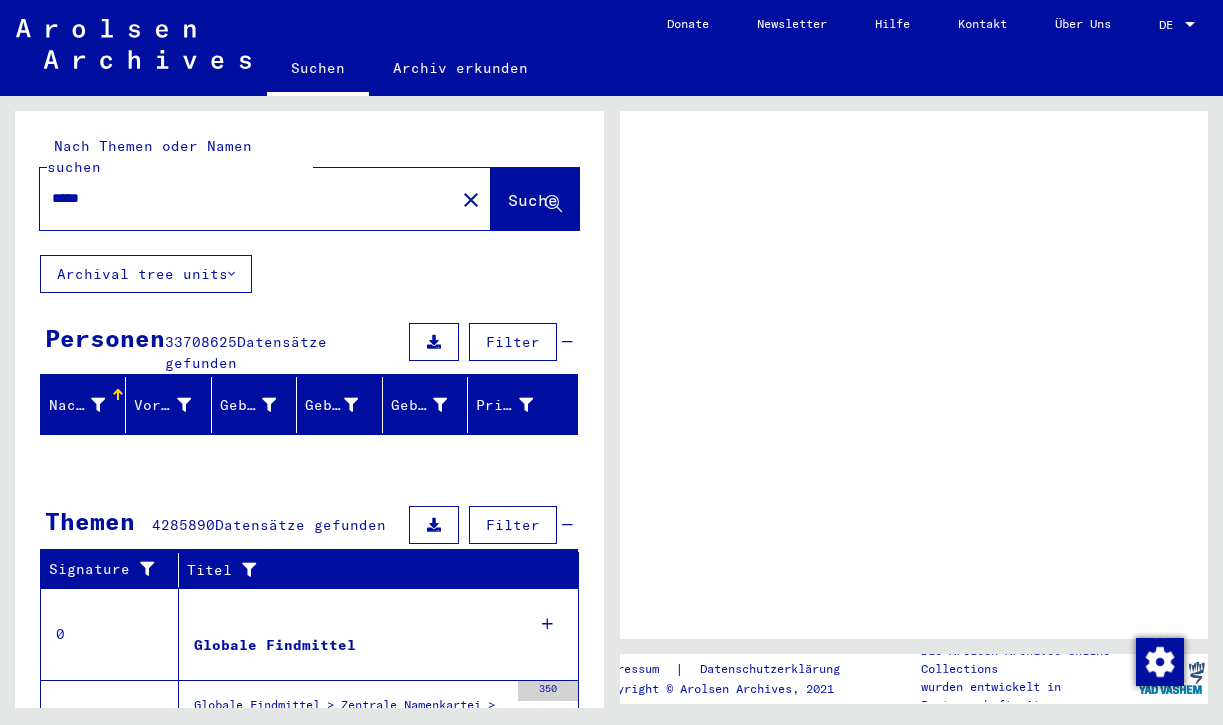 scroll, scrollTop: 0, scrollLeft: 0, axis: both 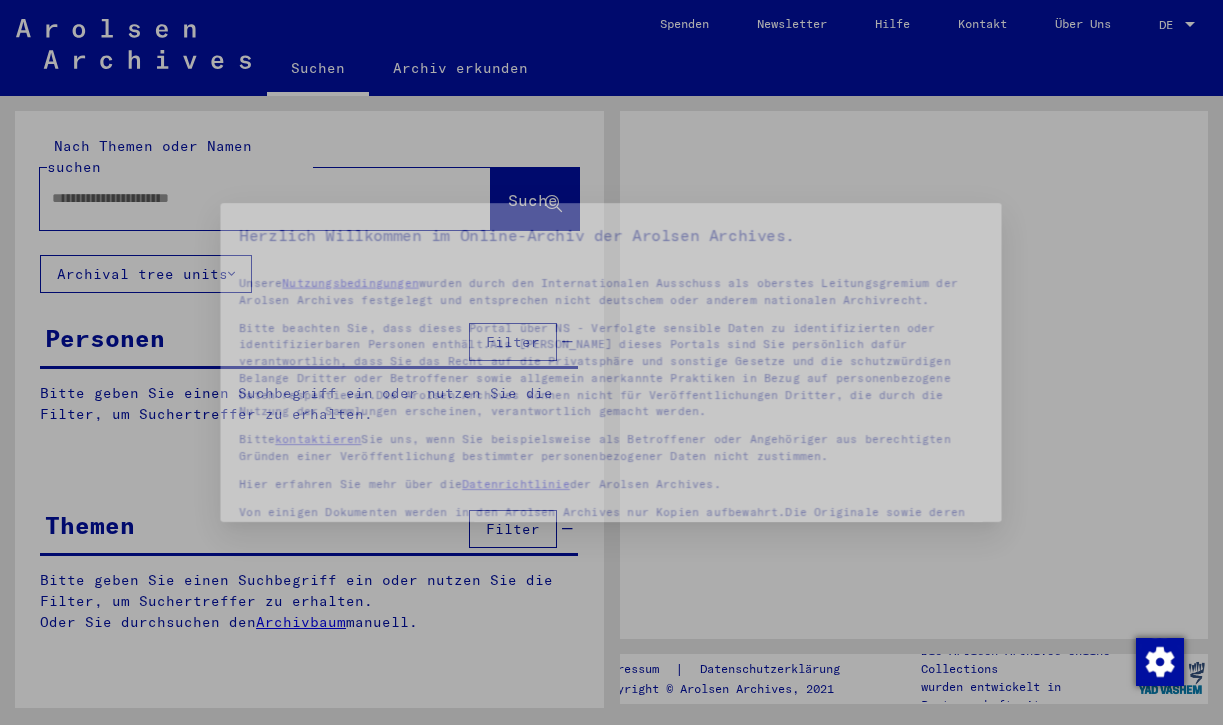 type on "*****" 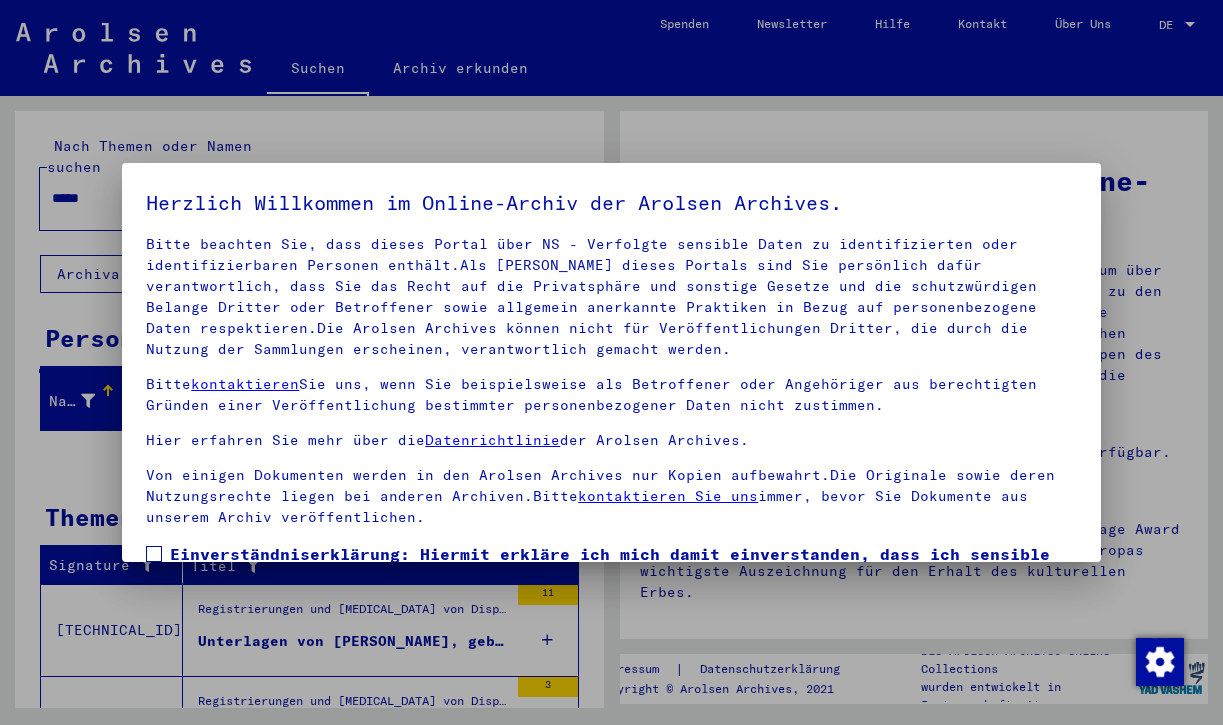 scroll, scrollTop: 75, scrollLeft: 0, axis: vertical 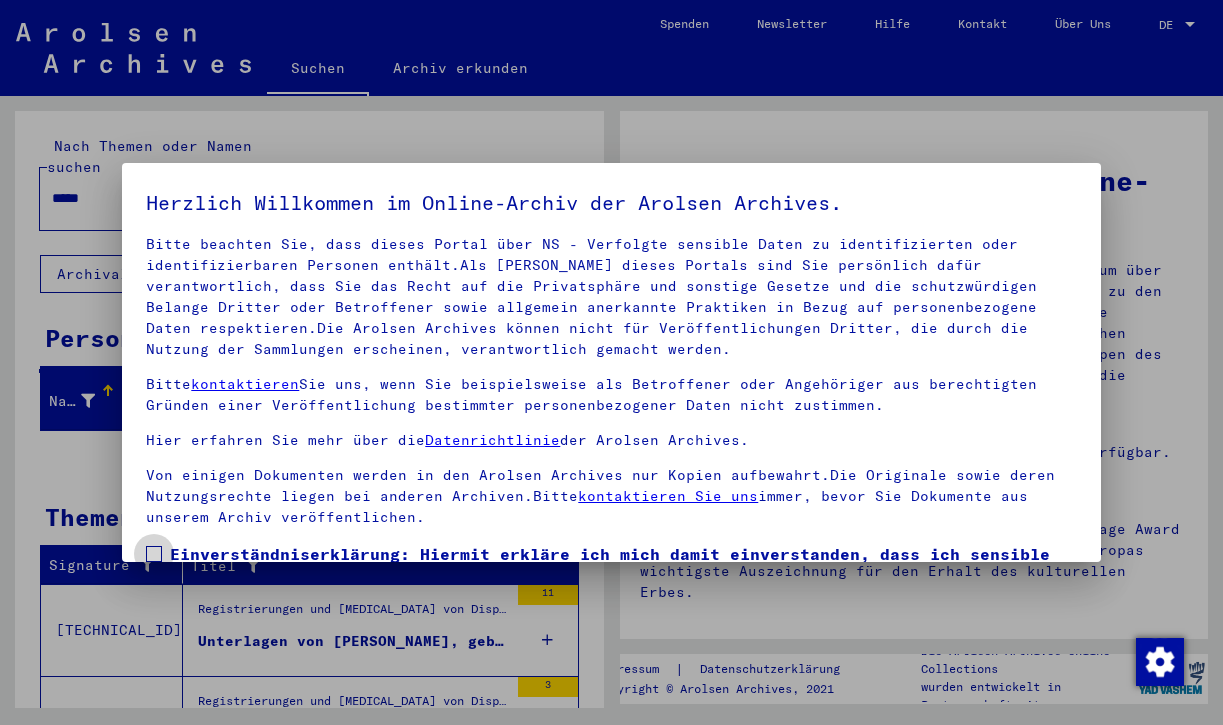 click at bounding box center (154, 554) 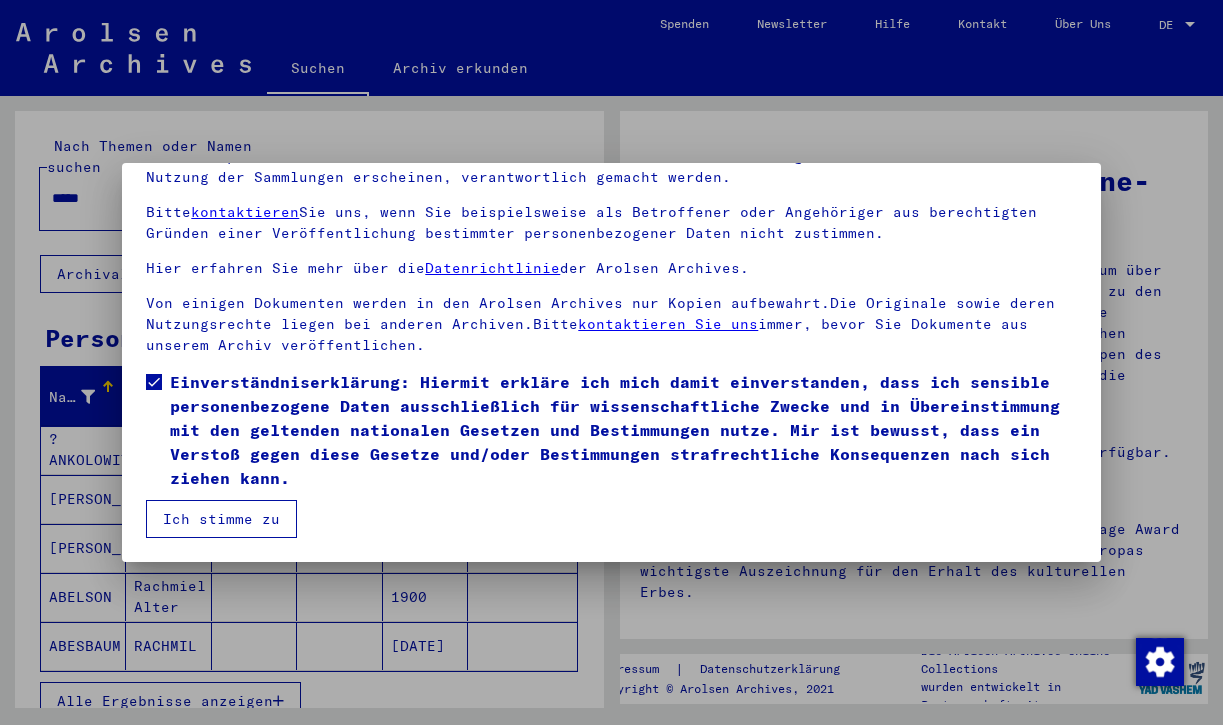 click on "Ich stimme zu" at bounding box center [221, 519] 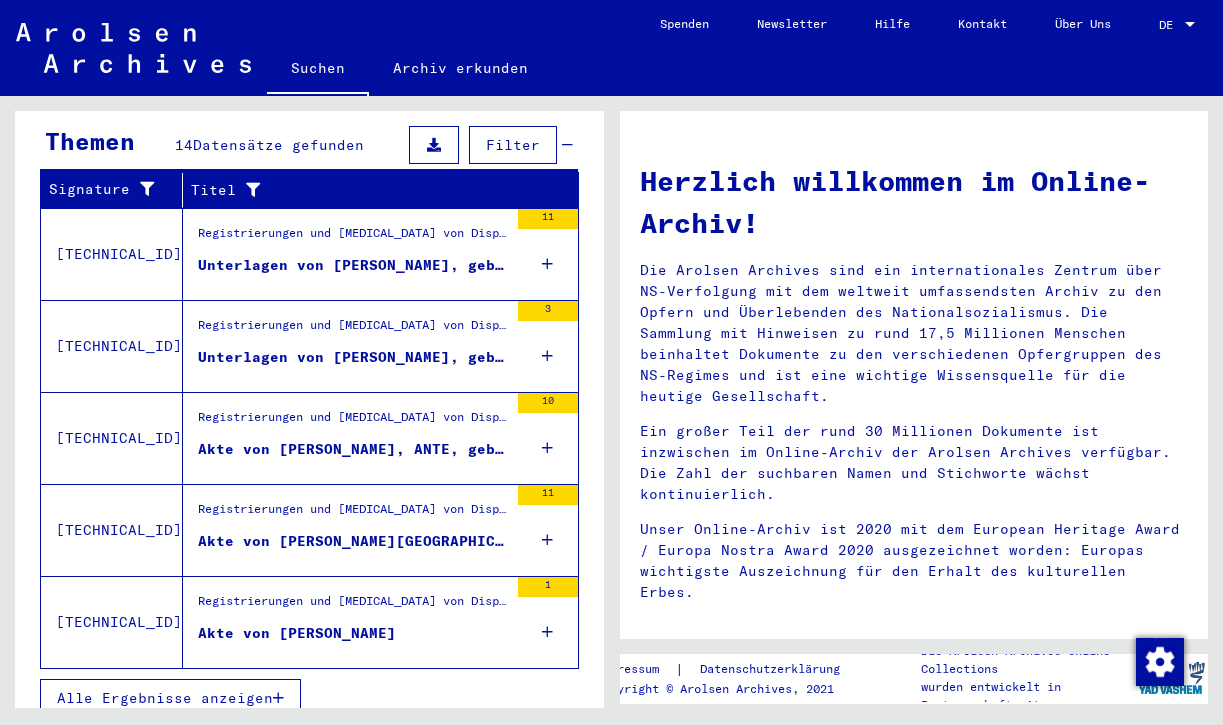 scroll, scrollTop: 674, scrollLeft: 0, axis: vertical 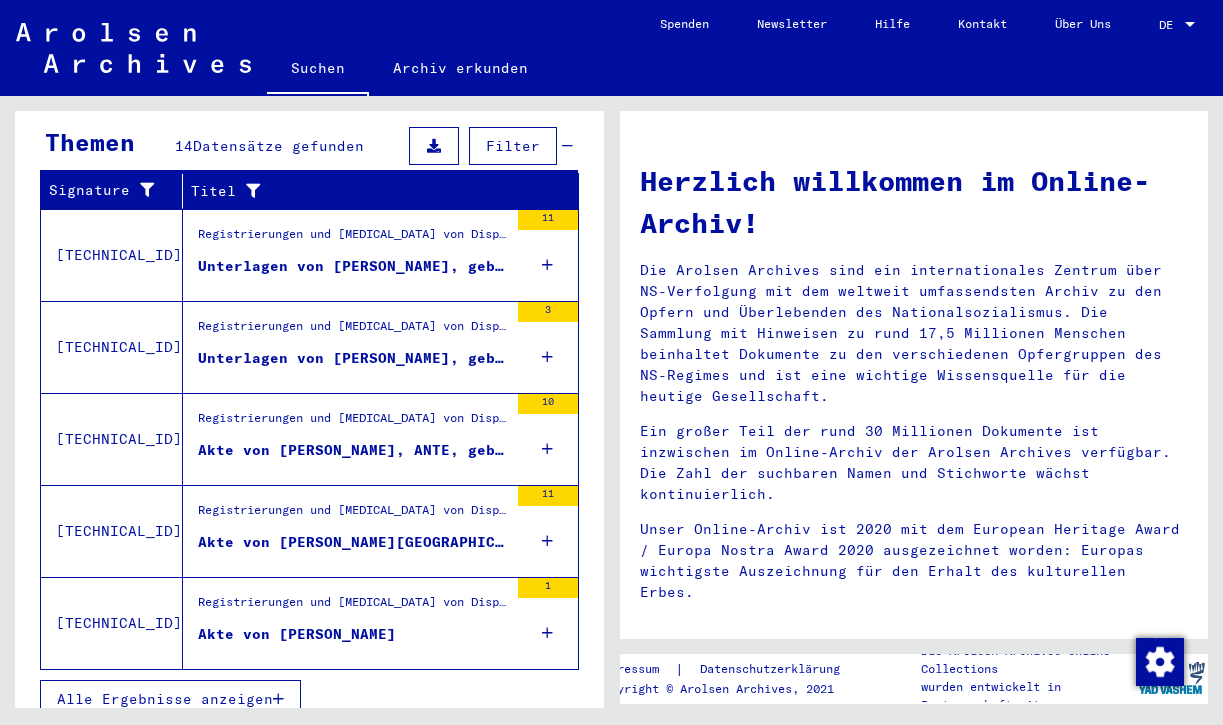 click on "Alle Ergebnisse anzeigen" at bounding box center (165, 699) 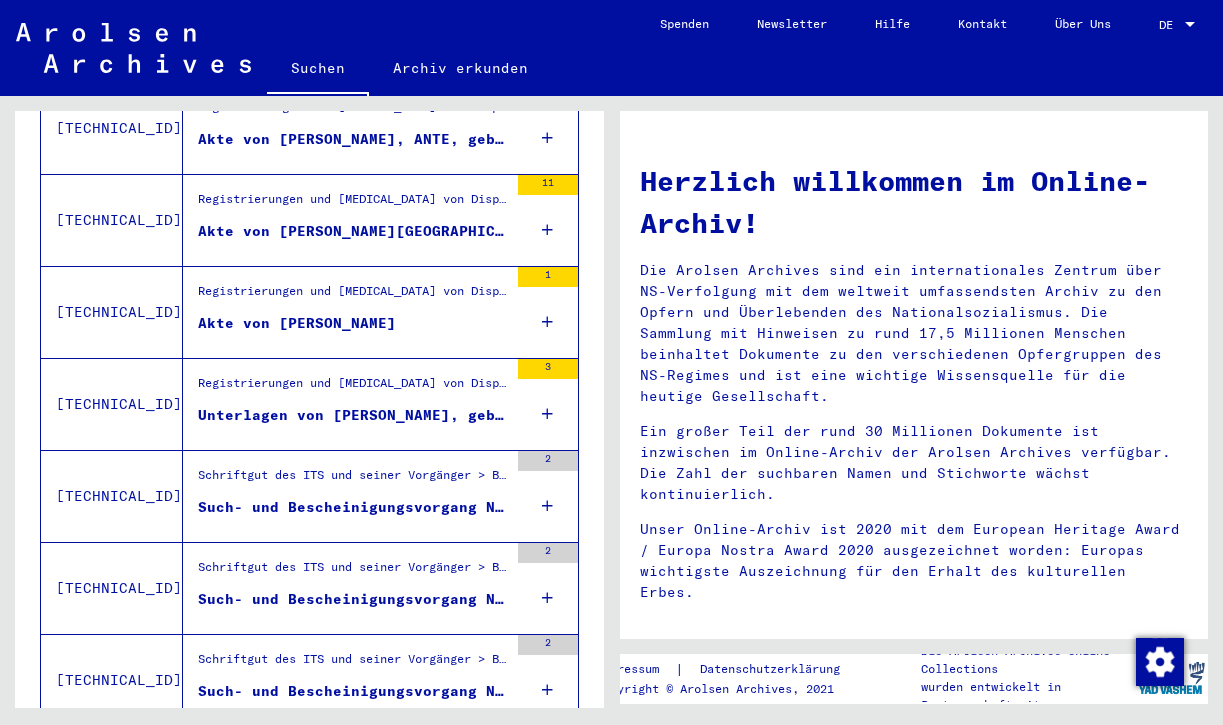 scroll, scrollTop: 598, scrollLeft: 0, axis: vertical 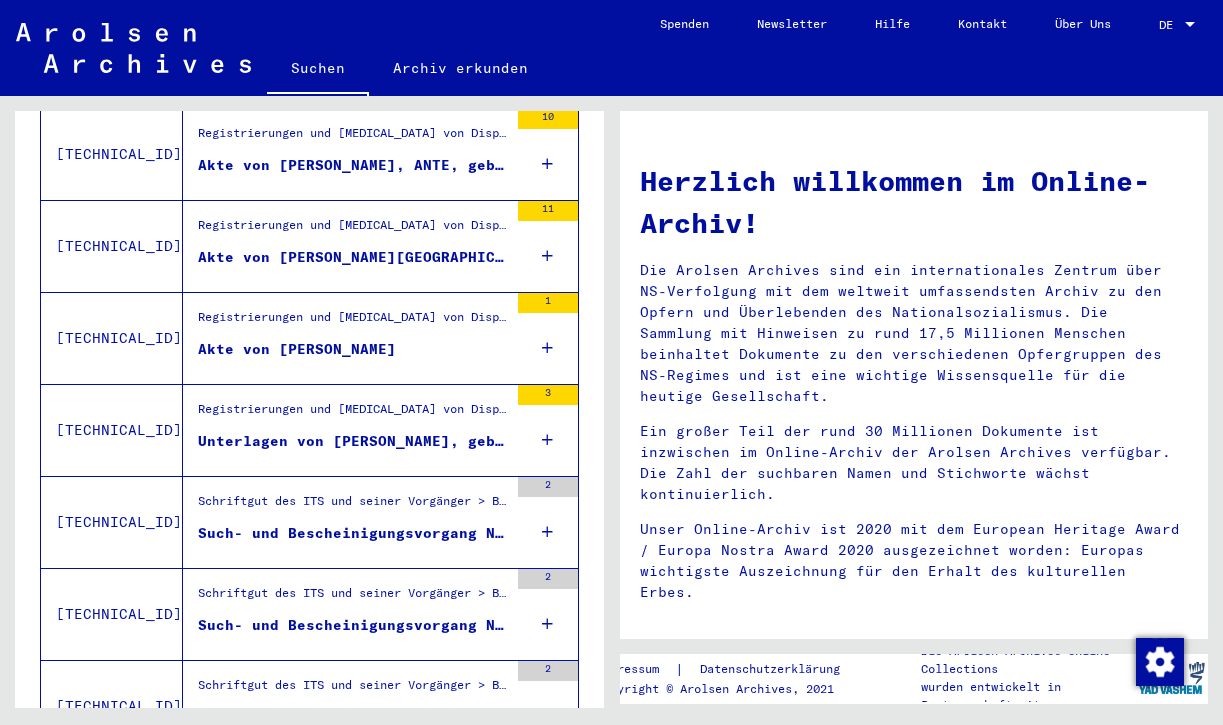 click on "Unterlagen von [PERSON_NAME], geboren am [DEMOGRAPHIC_DATA], geboren in [GEOGRAPHIC_DATA] und von weiteren Personen" at bounding box center (353, 441) 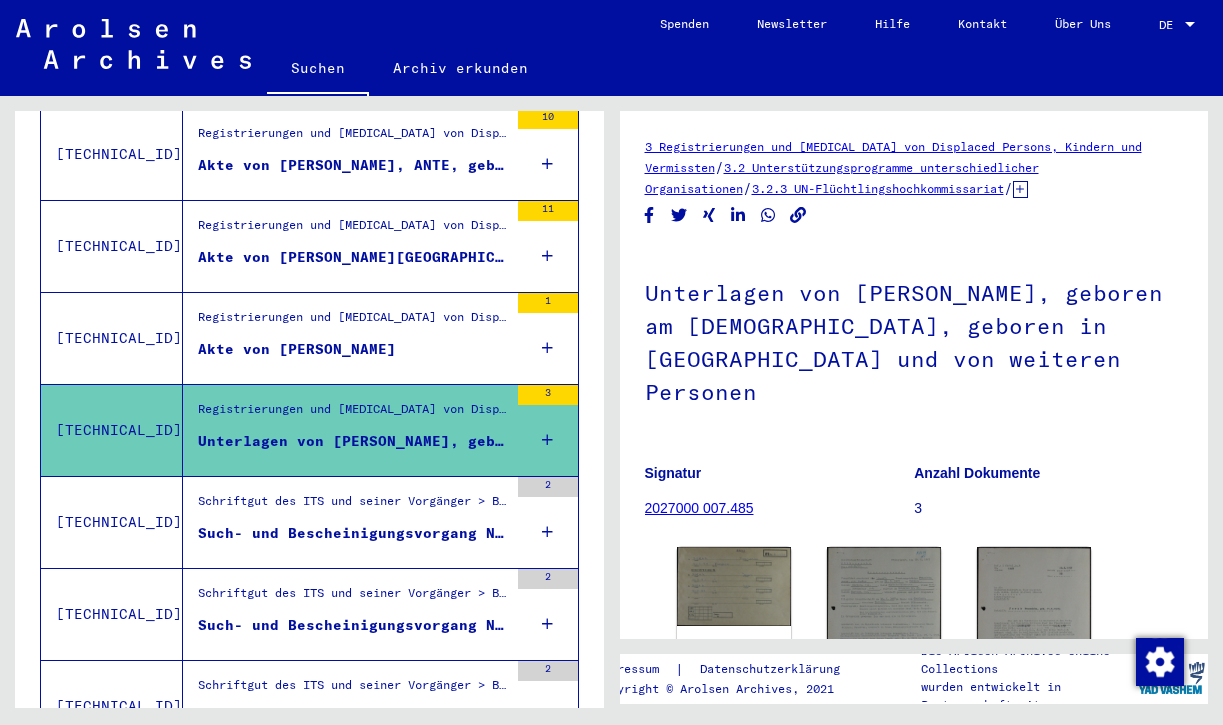 scroll, scrollTop: 0, scrollLeft: 0, axis: both 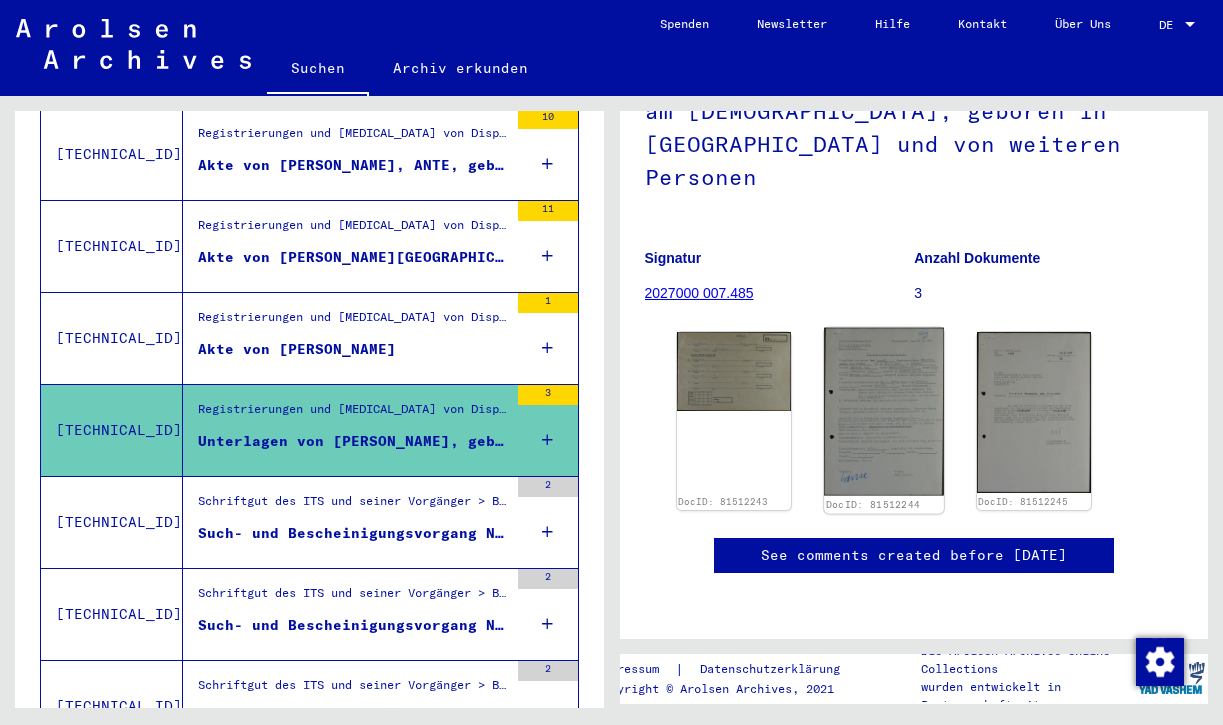 click 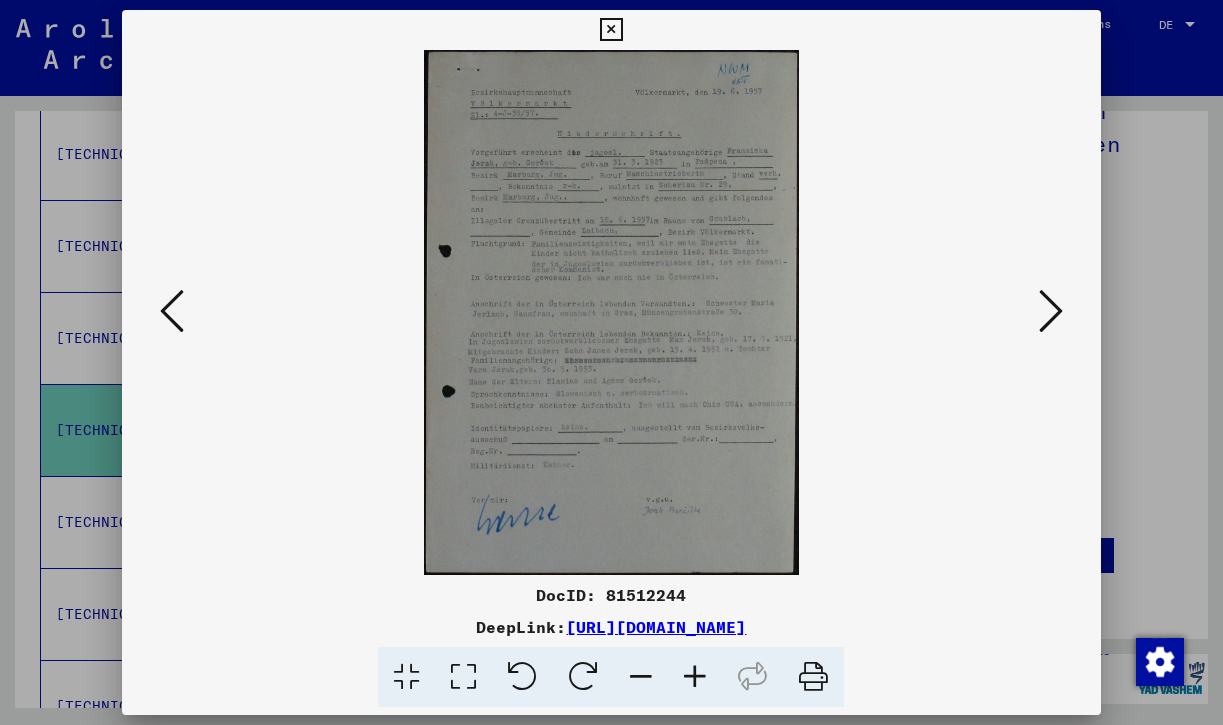 click at bounding box center [611, 312] 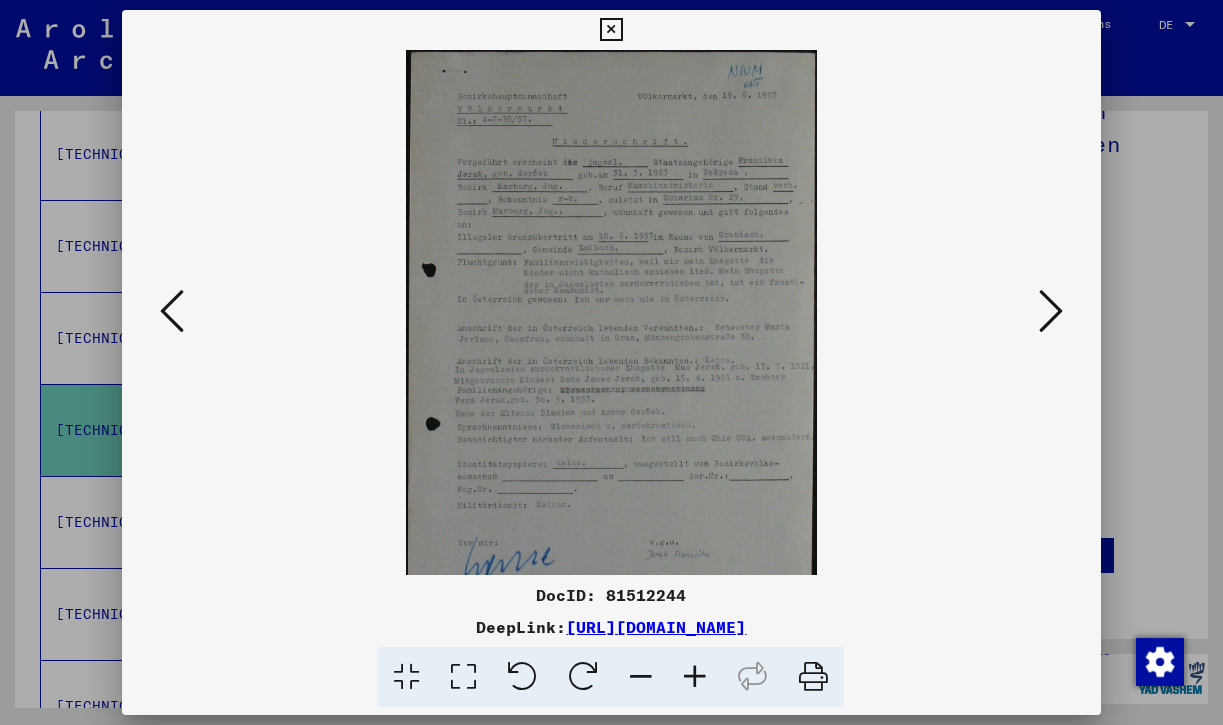 click at bounding box center (695, 677) 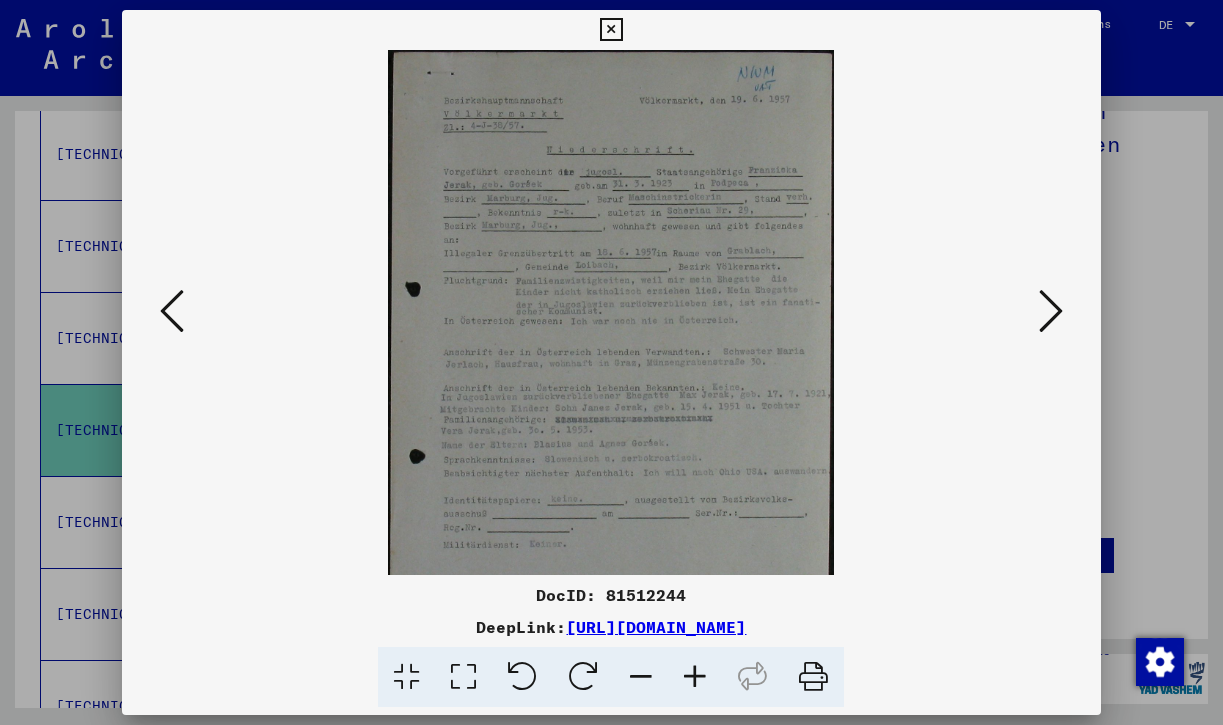 click at bounding box center [695, 677] 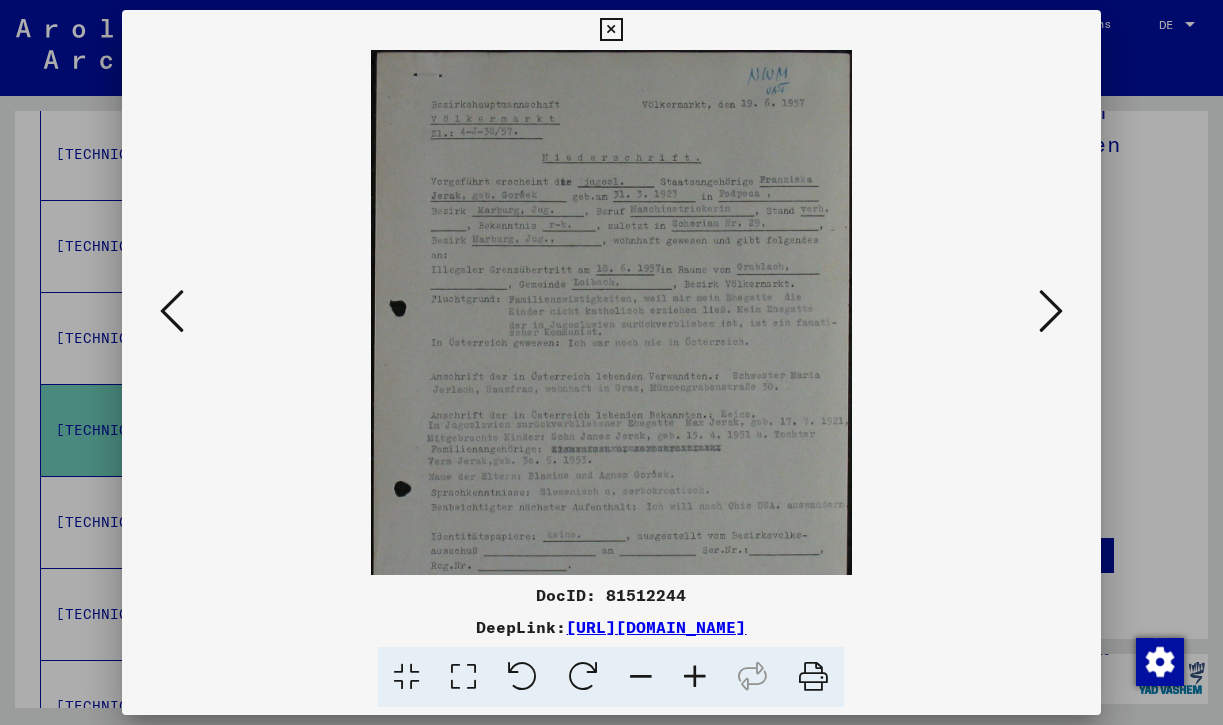 click at bounding box center (695, 677) 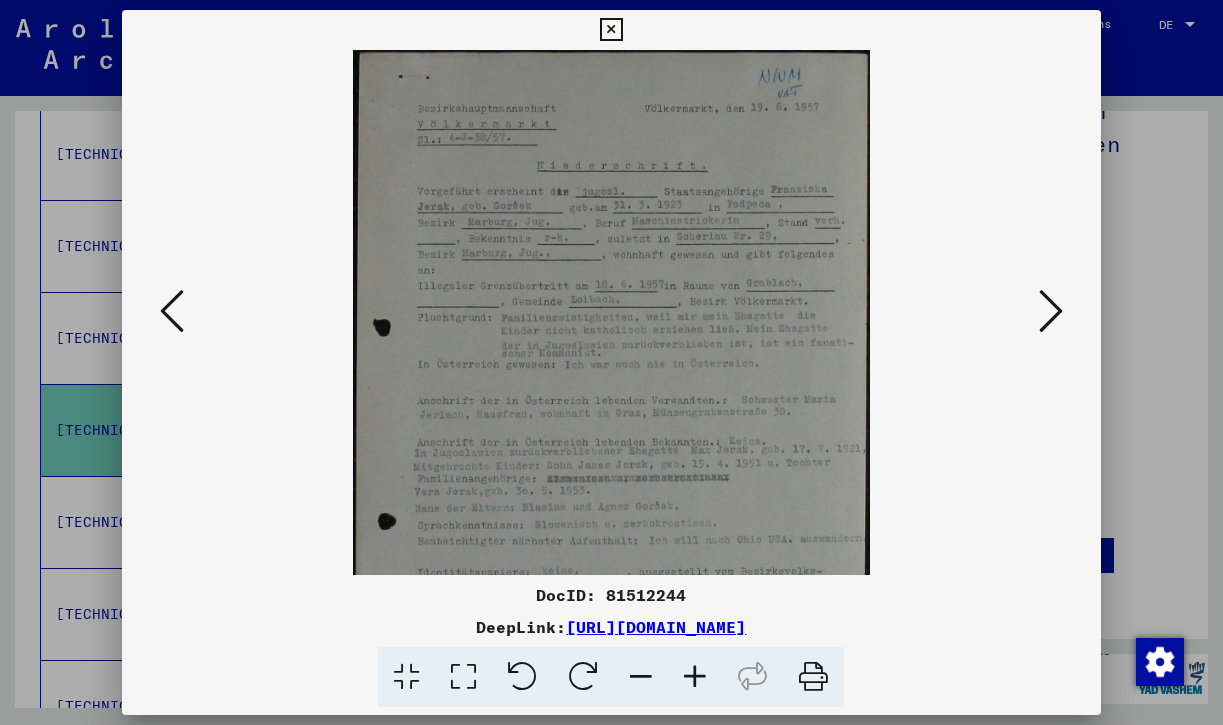 click at bounding box center (695, 677) 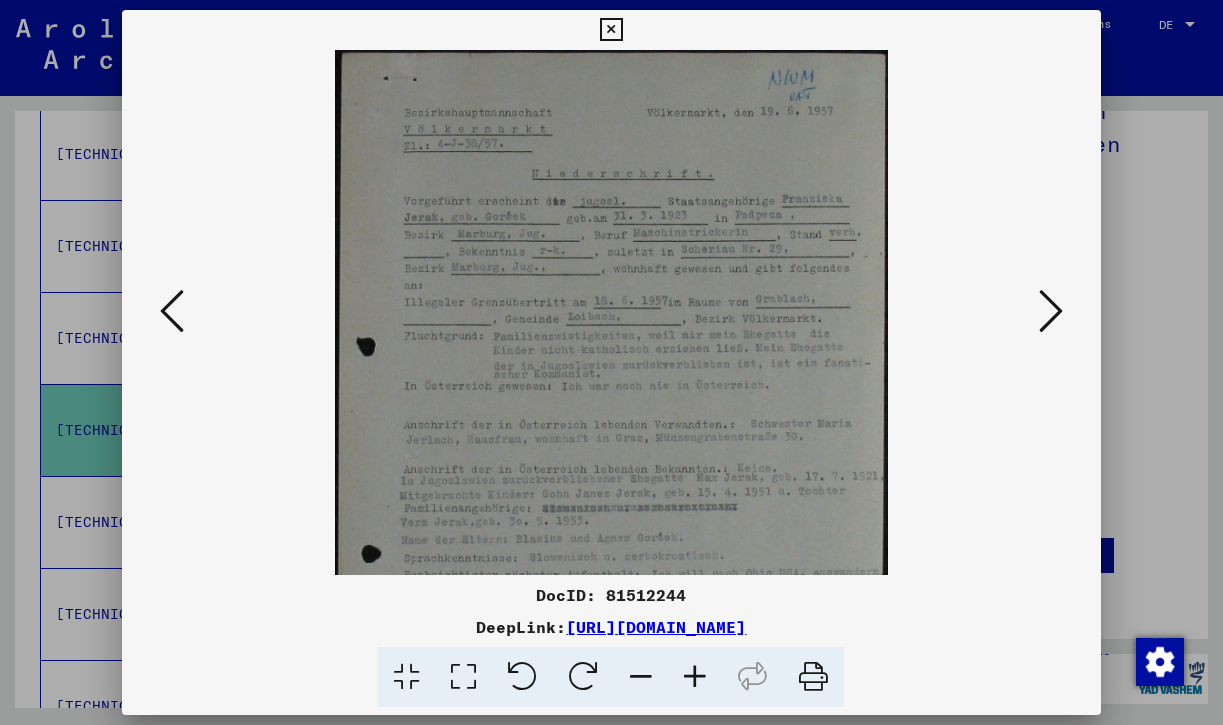 click at bounding box center (695, 677) 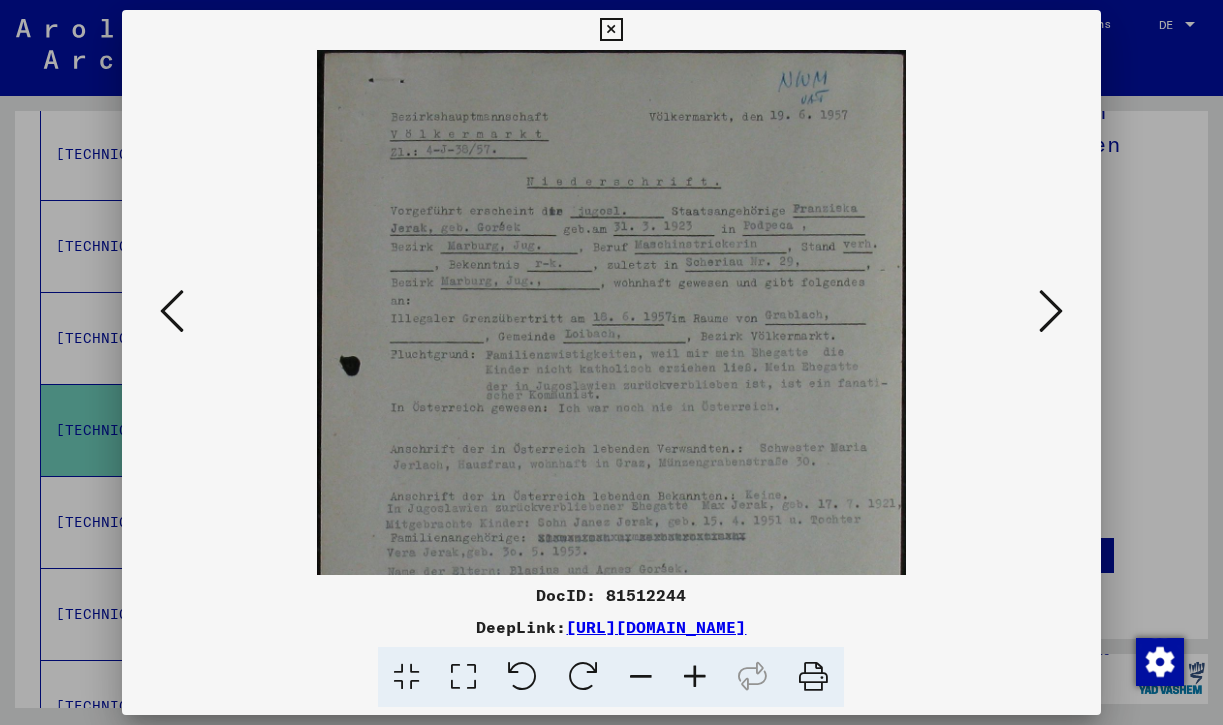 scroll, scrollTop: 0, scrollLeft: 0, axis: both 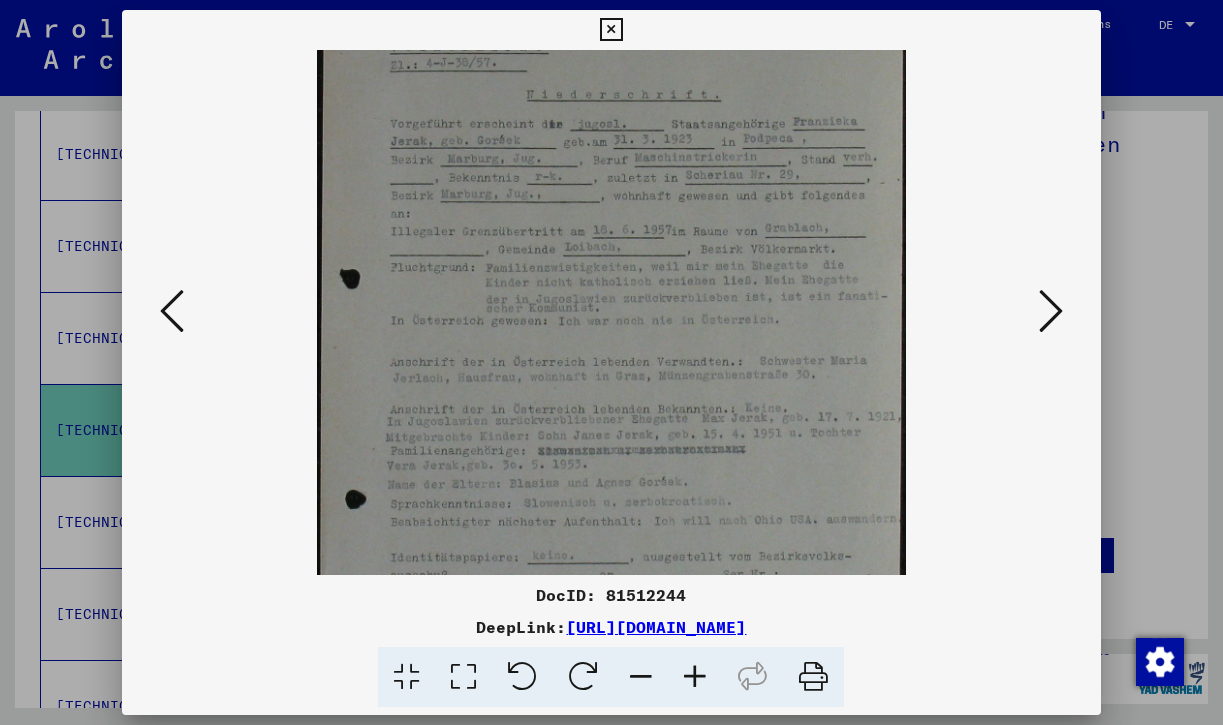 drag, startPoint x: 884, startPoint y: 449, endPoint x: 878, endPoint y: 362, distance: 87.20665 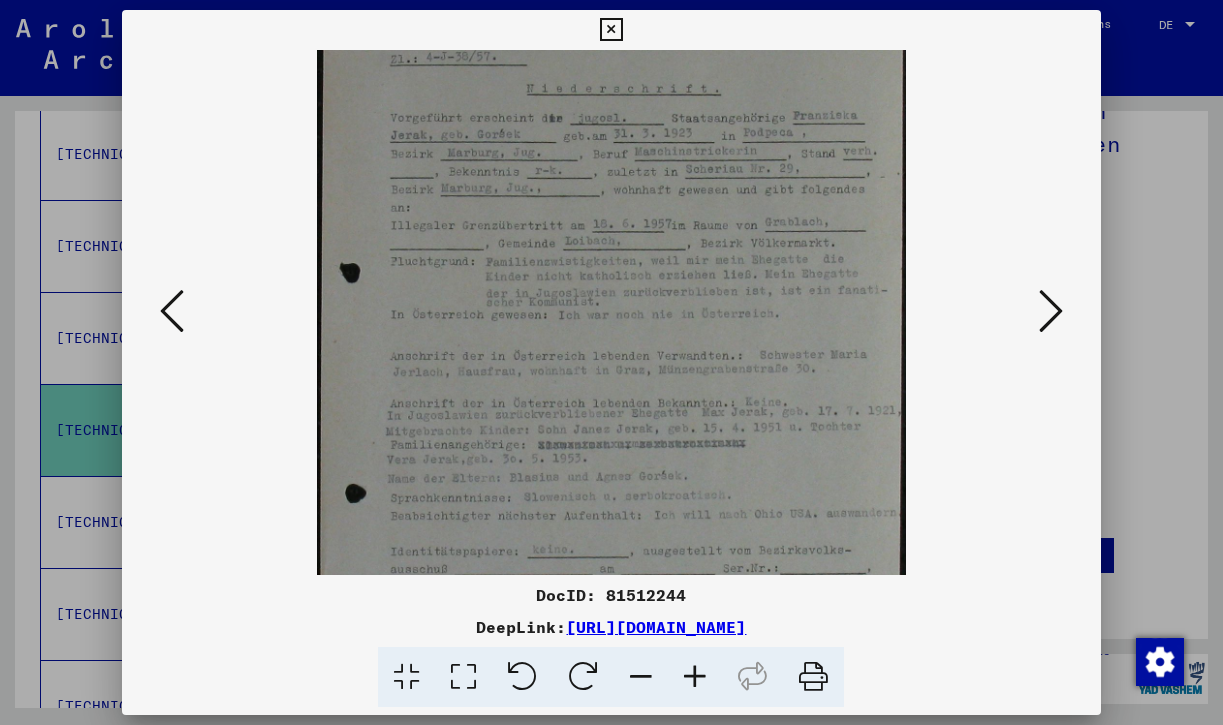 scroll, scrollTop: 246, scrollLeft: 0, axis: vertical 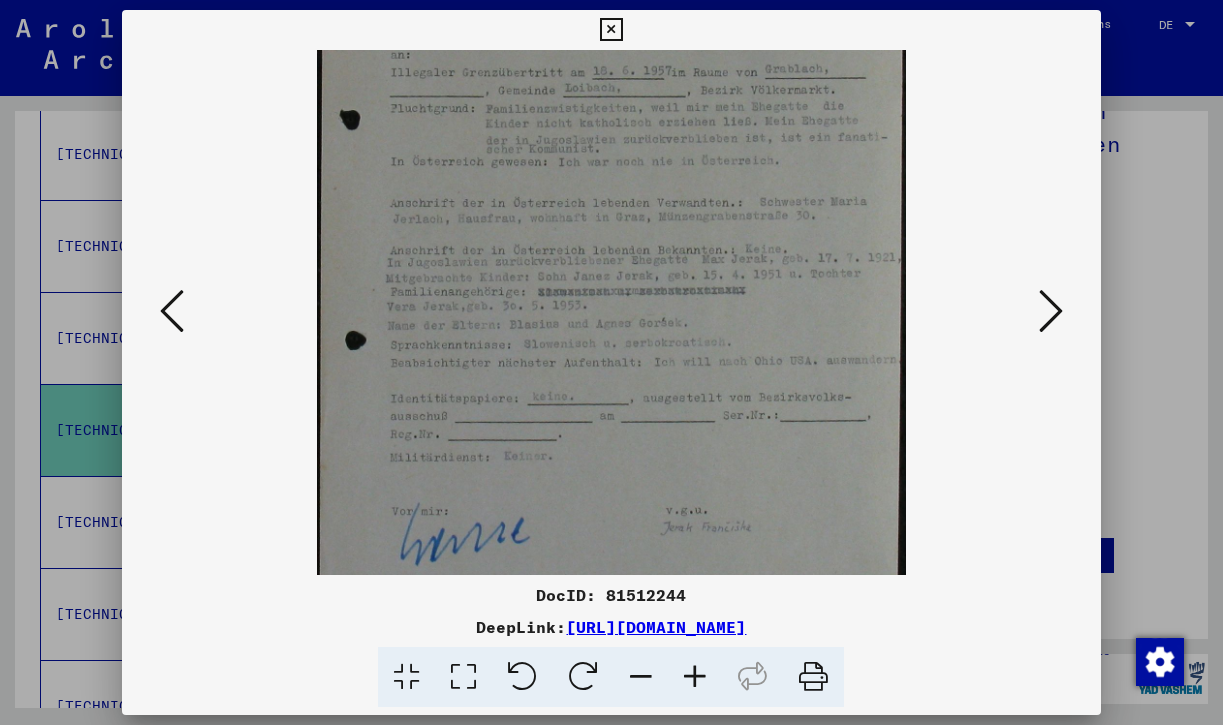 drag, startPoint x: 823, startPoint y: 519, endPoint x: 783, endPoint y: 360, distance: 163.95427 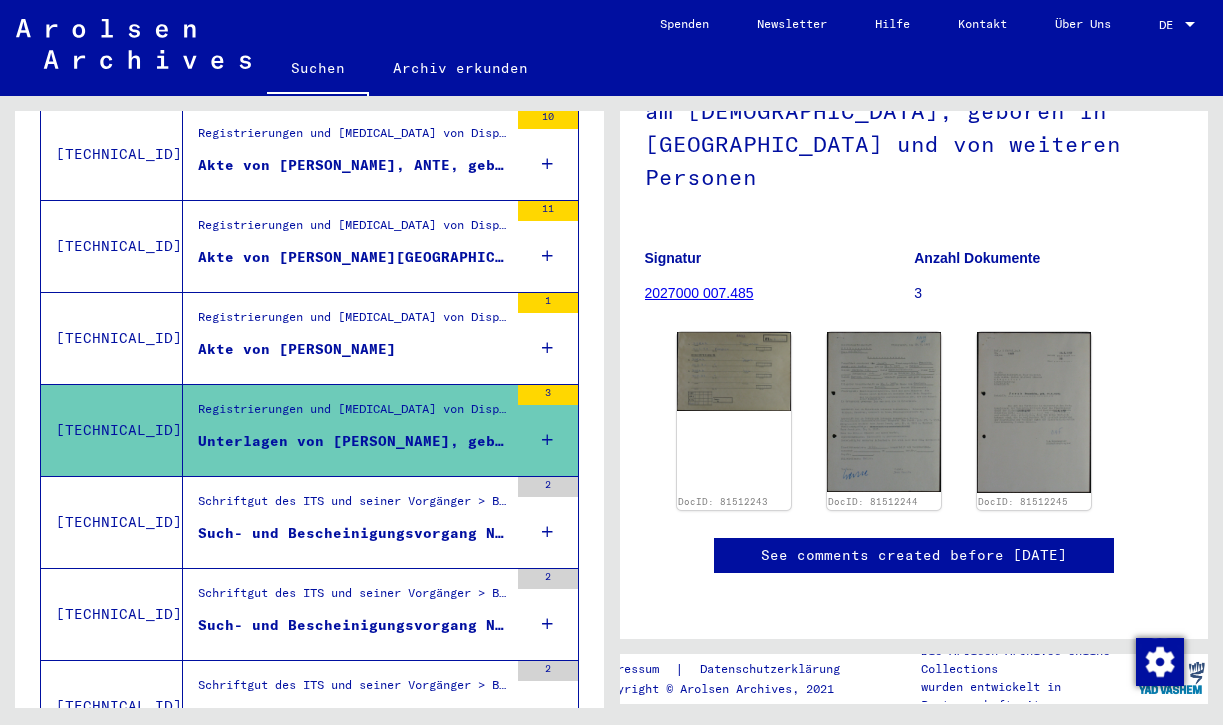click on "Such- und Bescheinigungsvorgang Nr. 3.049.114 für [PERSON_NAME] geboren [DEMOGRAPHIC_DATA]" at bounding box center [353, 533] 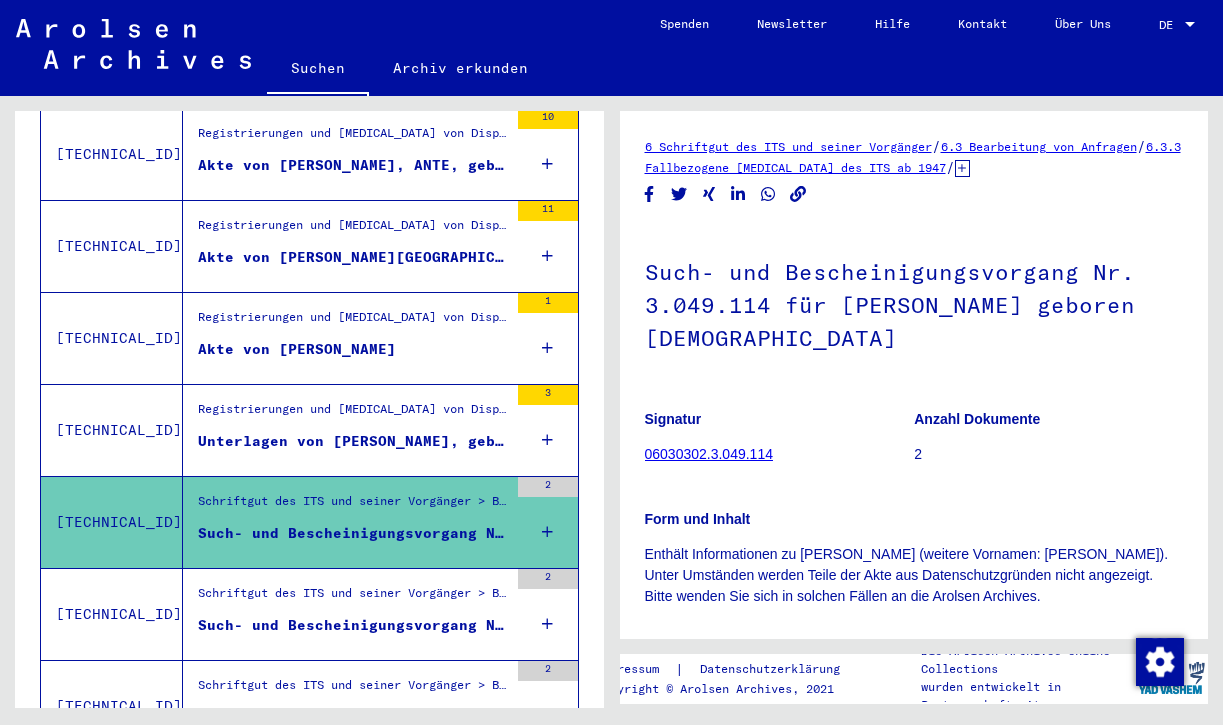 scroll, scrollTop: 0, scrollLeft: 0, axis: both 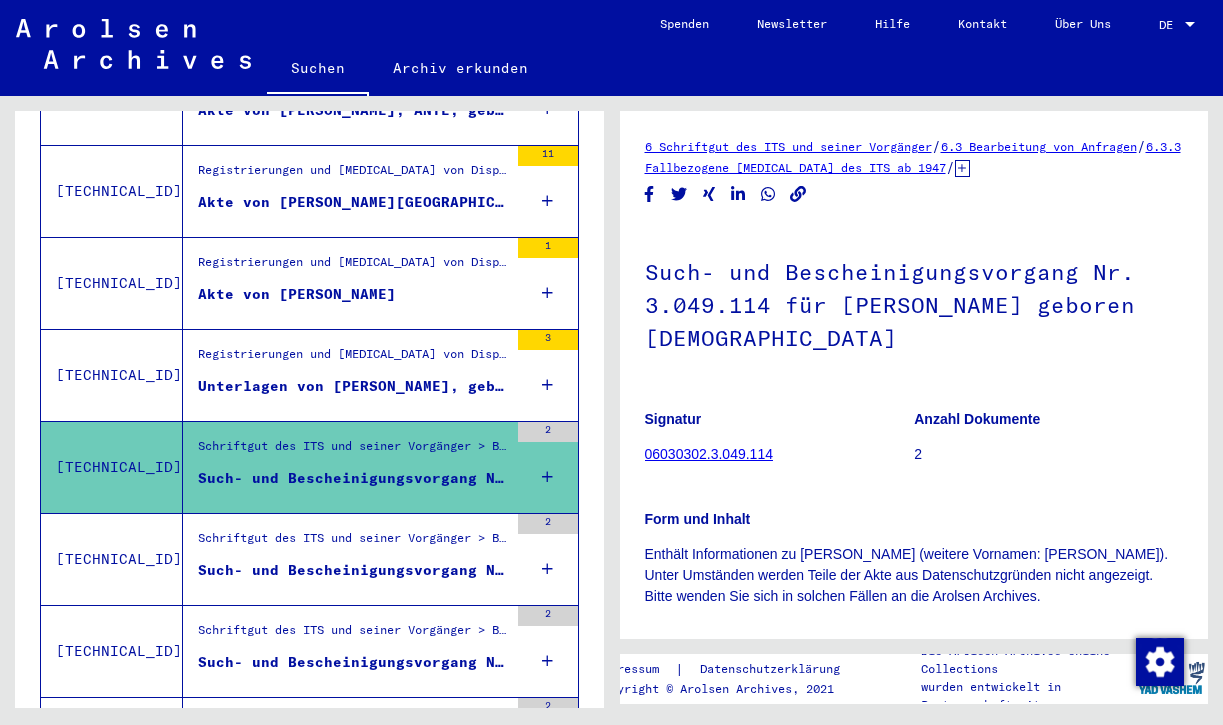 click on "Such- und Bescheinigungsvorgang Nr. 3.049.115 für JERAK, [PERSON_NAME] geboren [DEMOGRAPHIC_DATA]" at bounding box center [353, 570] 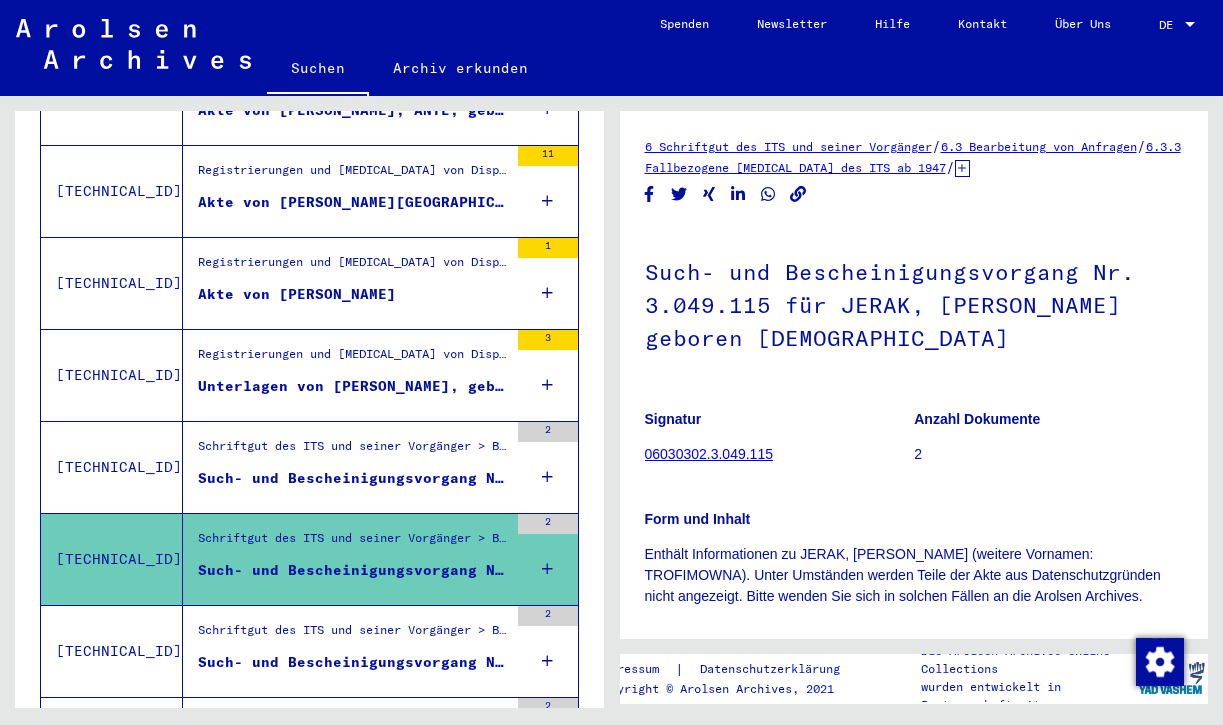 scroll, scrollTop: 0, scrollLeft: 0, axis: both 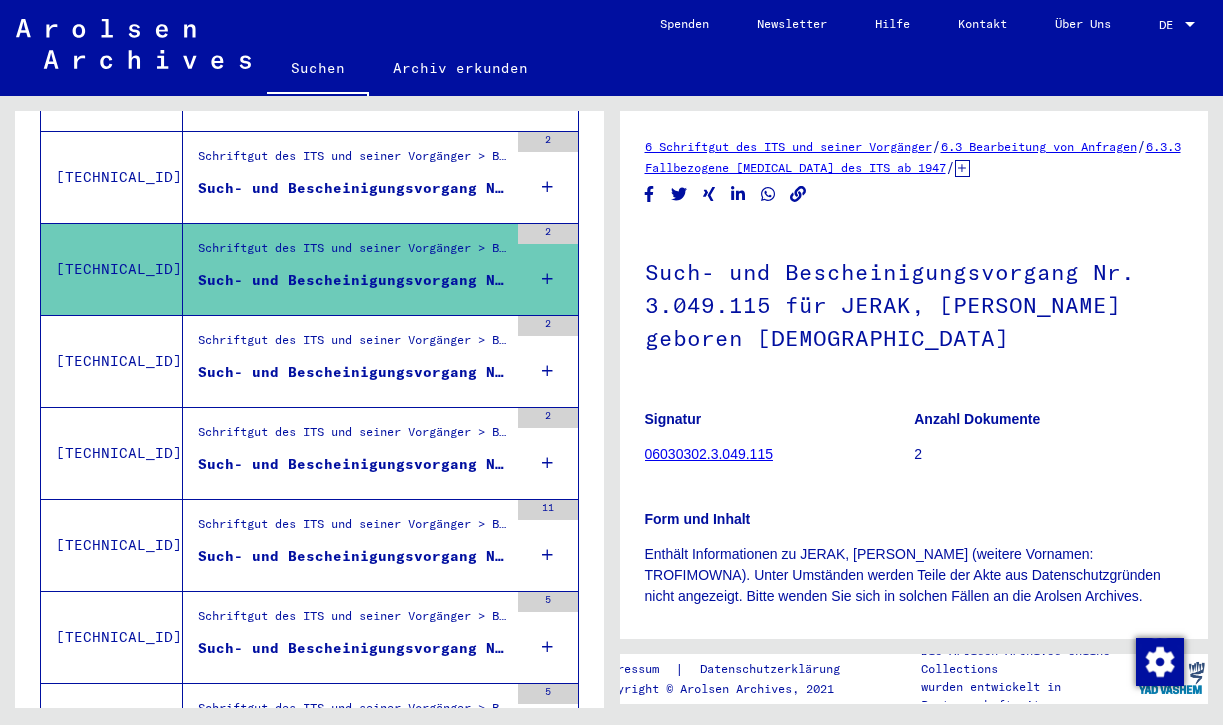 click on "Such- und Bescheinigungsvorgang Nr. 5.006.010 für [PERSON_NAME] geboren [DEMOGRAPHIC_DATA]" at bounding box center (353, 372) 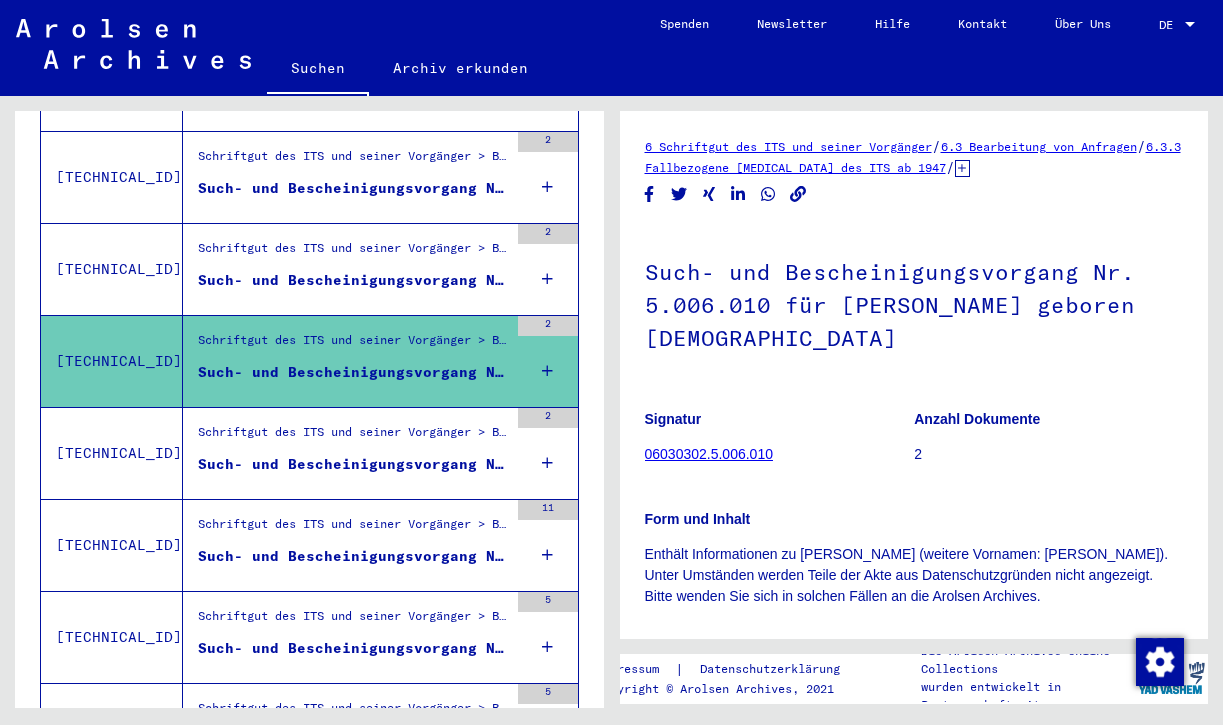 scroll, scrollTop: 0, scrollLeft: 0, axis: both 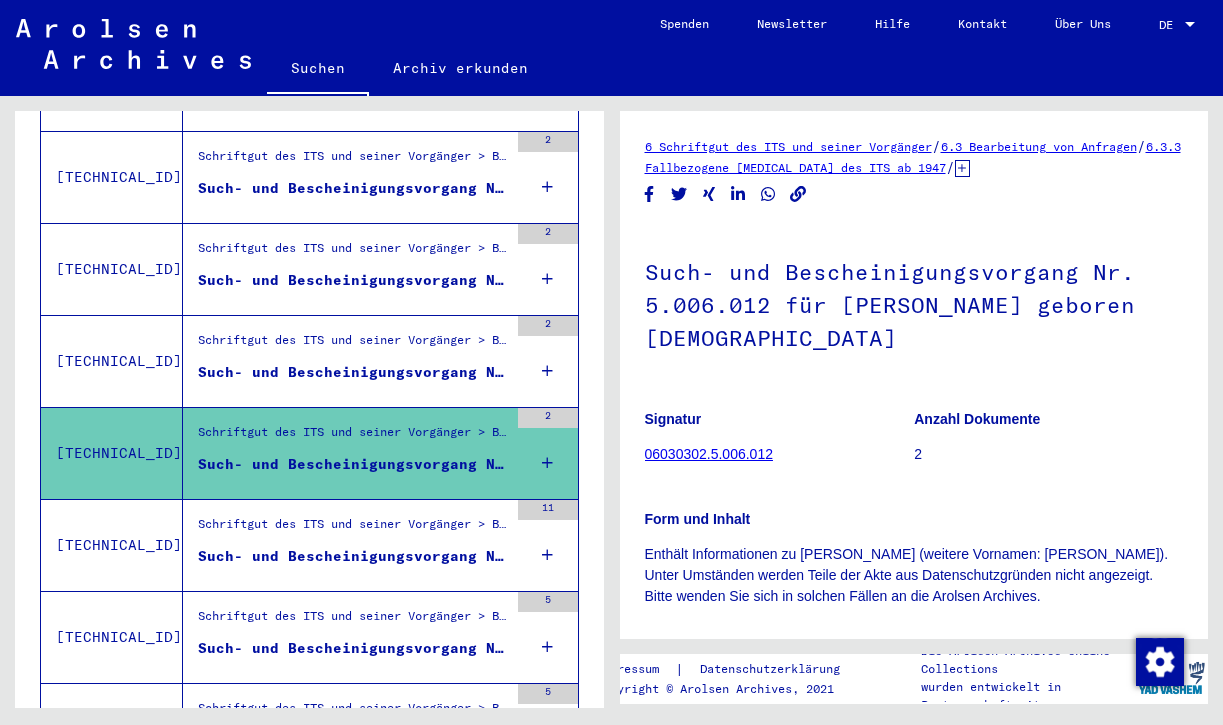 click on "Such- und Bescheinigungsvorgang Nr. 629.948 für [PERSON_NAME][GEOGRAPHIC_DATA]" at bounding box center [353, 556] 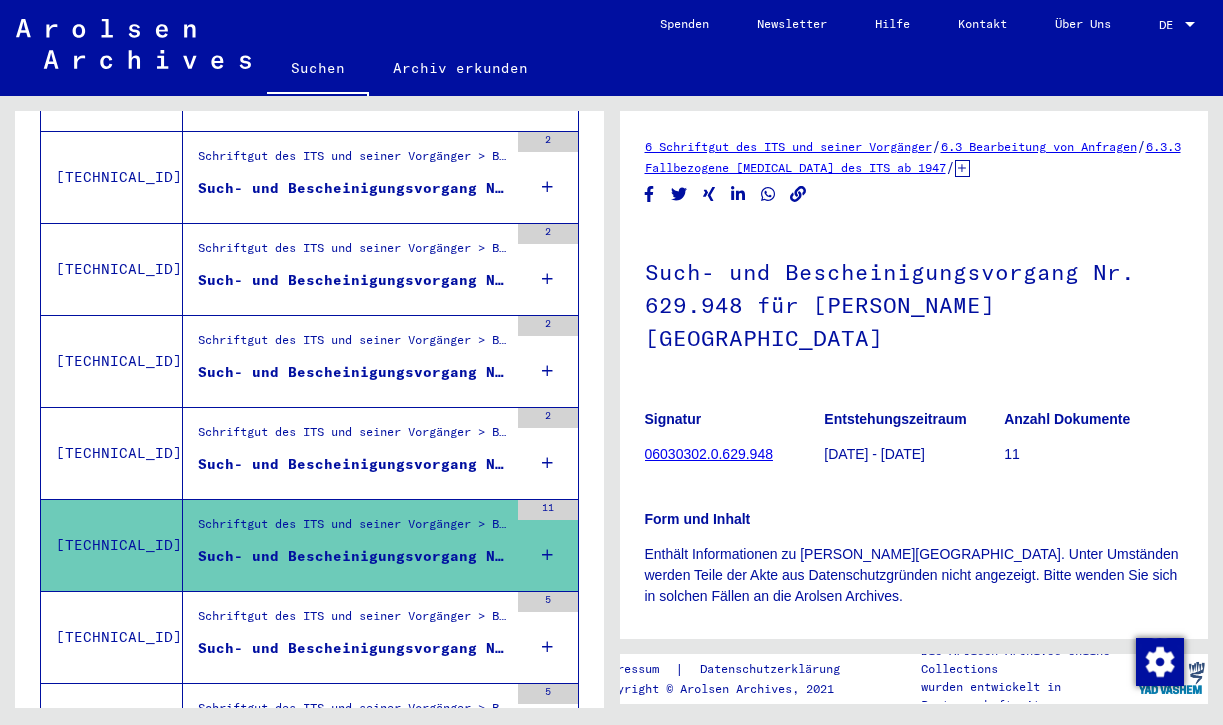 scroll, scrollTop: 0, scrollLeft: 0, axis: both 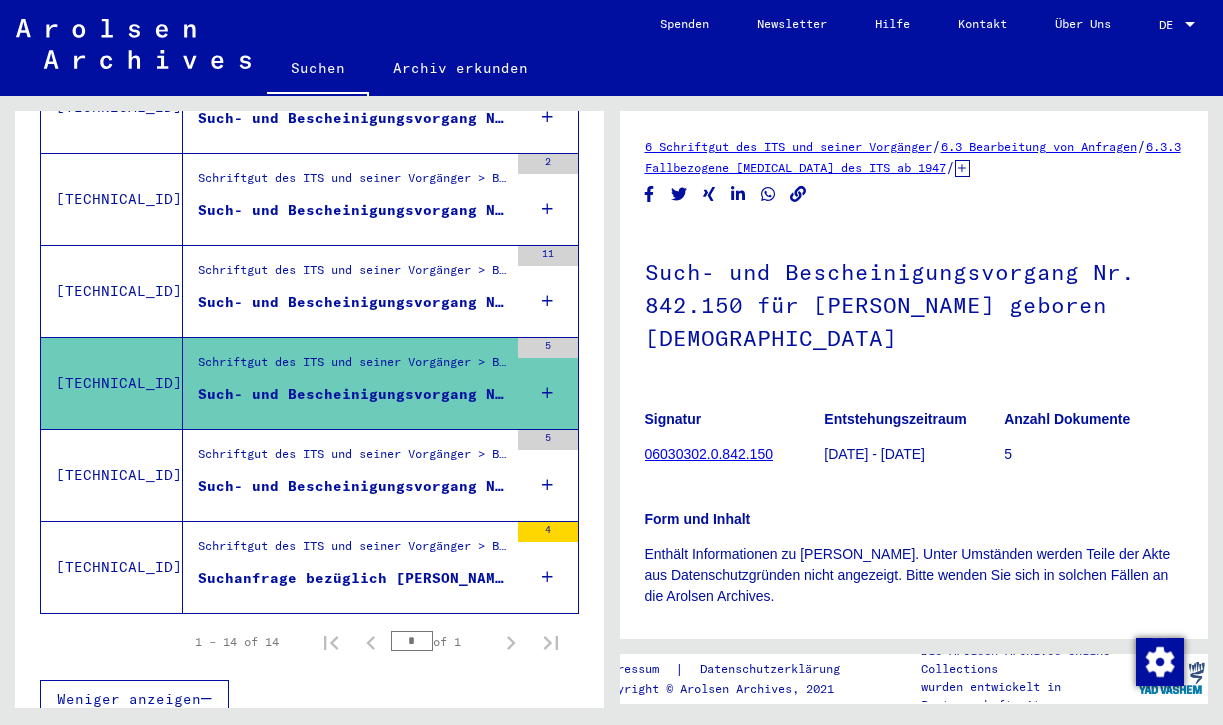 click on "Such- und Bescheinigungsvorgang Nr. 892.765 für JERAK, ANTE" at bounding box center (353, 486) 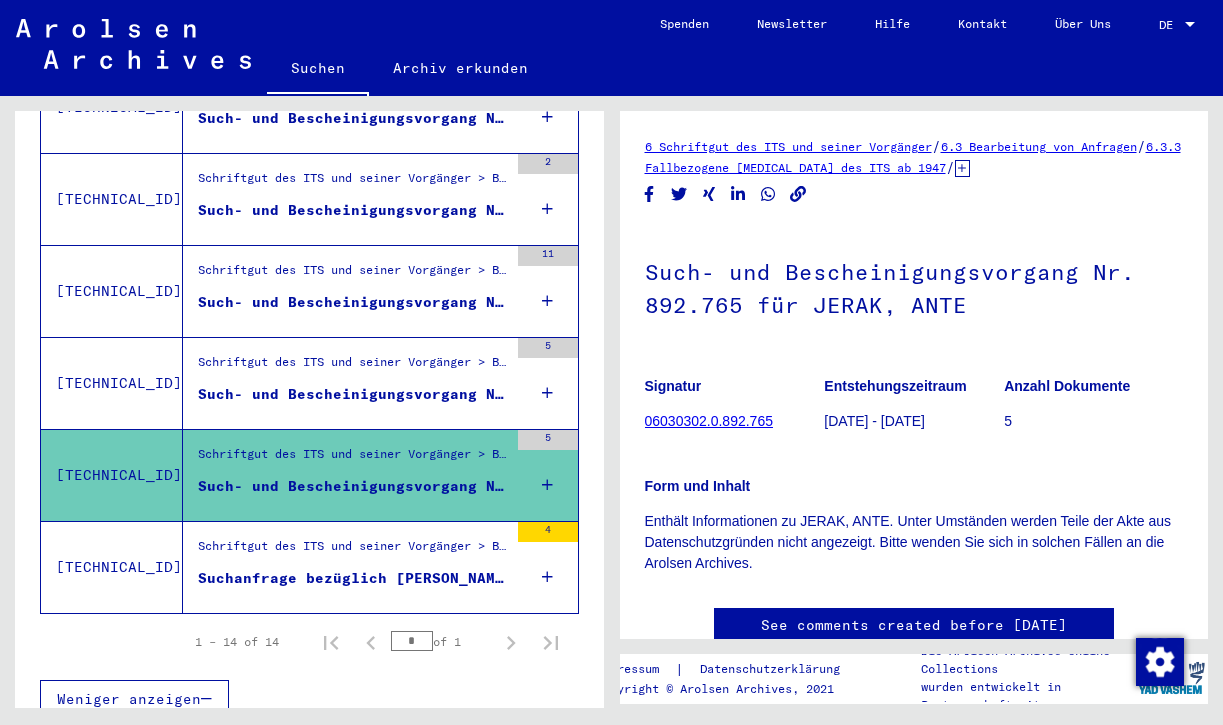 scroll, scrollTop: 0, scrollLeft: 0, axis: both 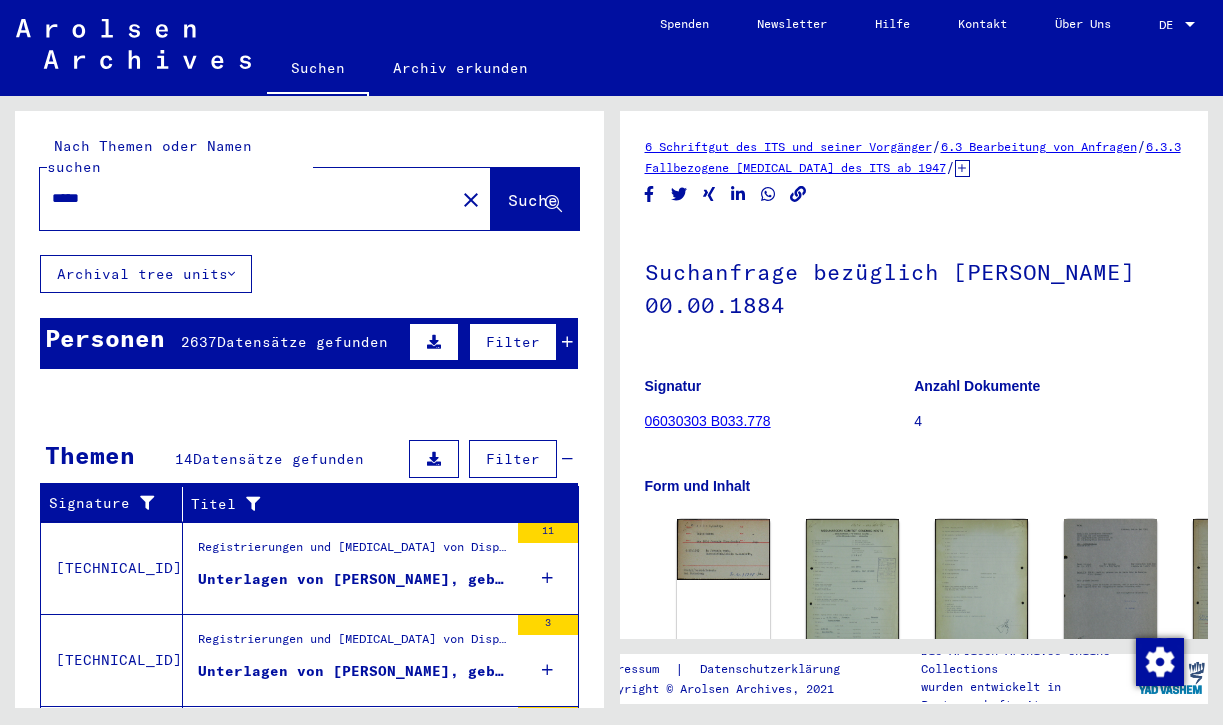 click on "Datensätze gefunden" at bounding box center (302, 342) 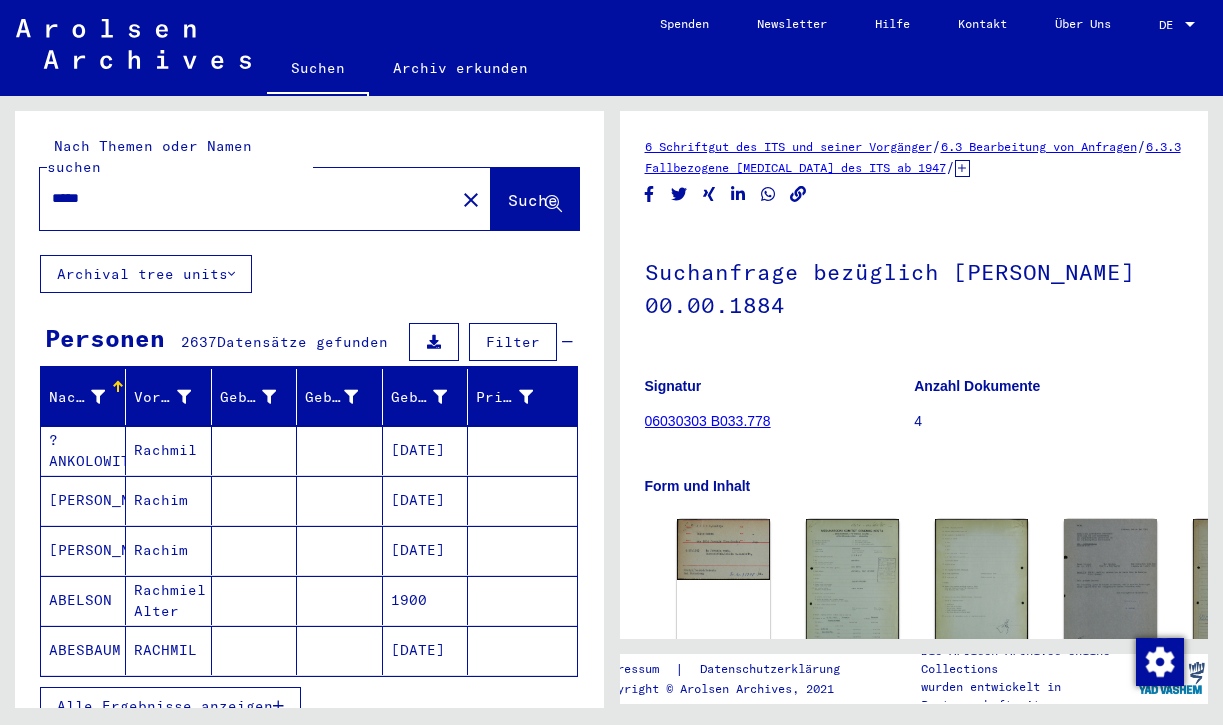 click on "Nachname" at bounding box center (77, 397) 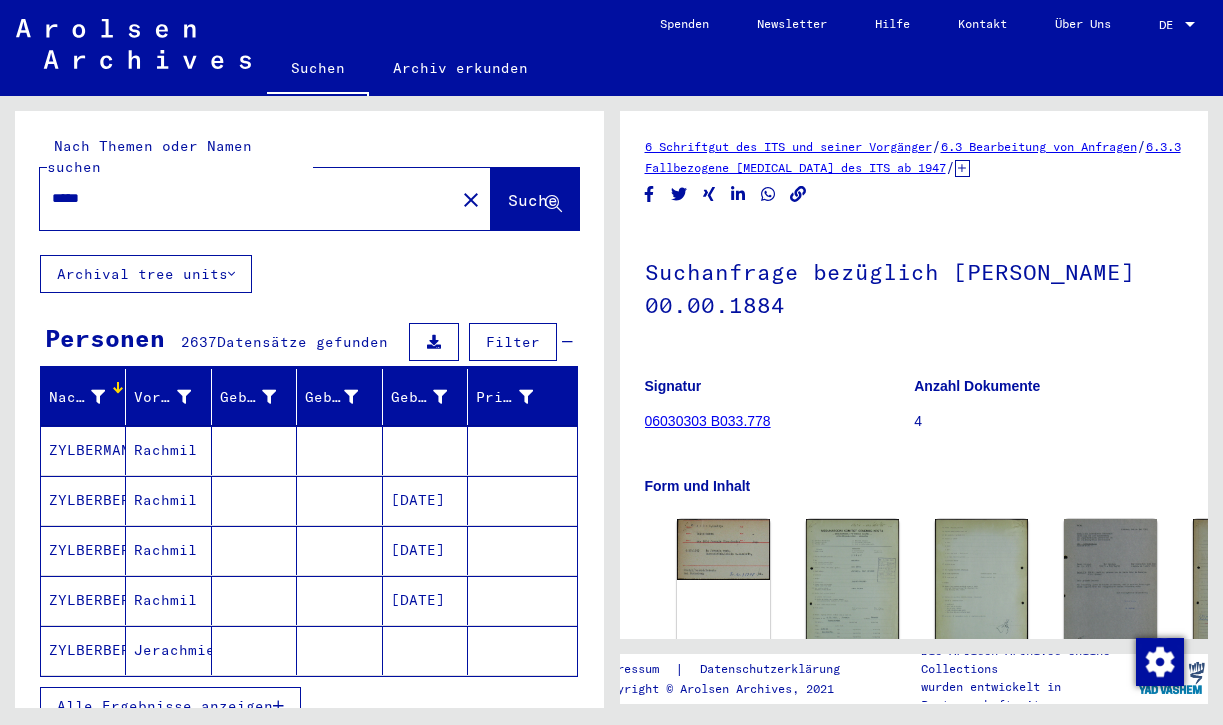 click at bounding box center (98, 397) 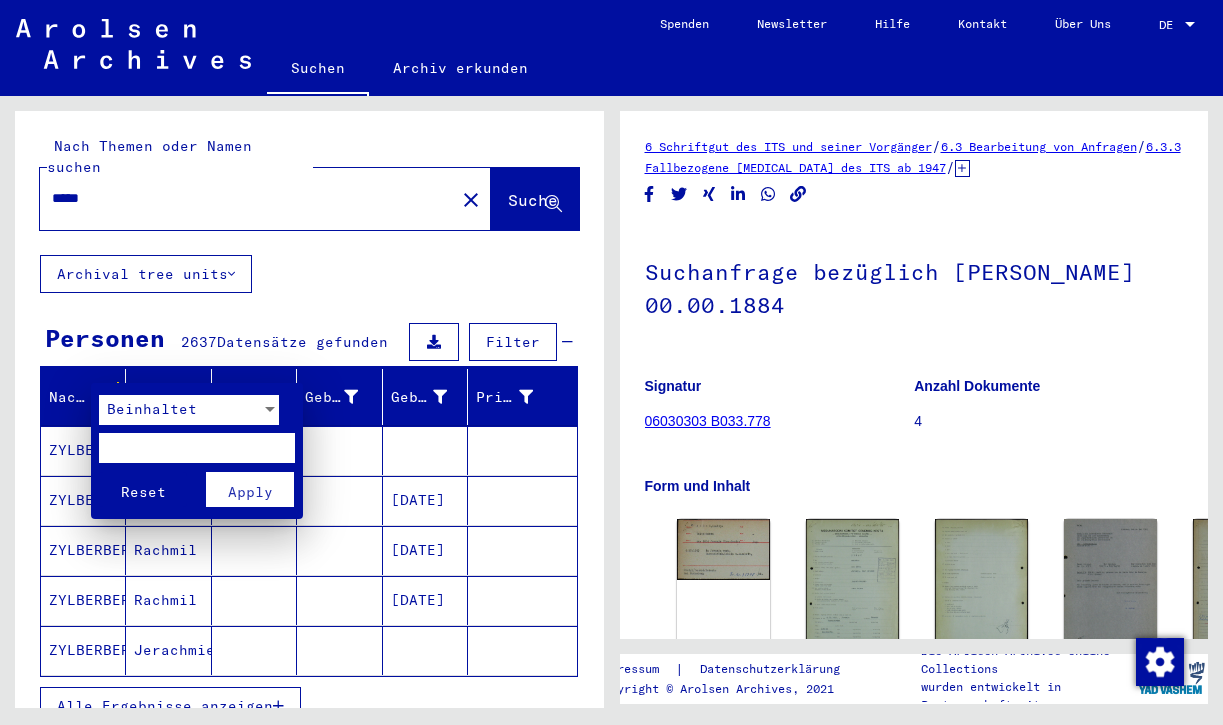 click on "Beinhaltet" at bounding box center [152, 409] 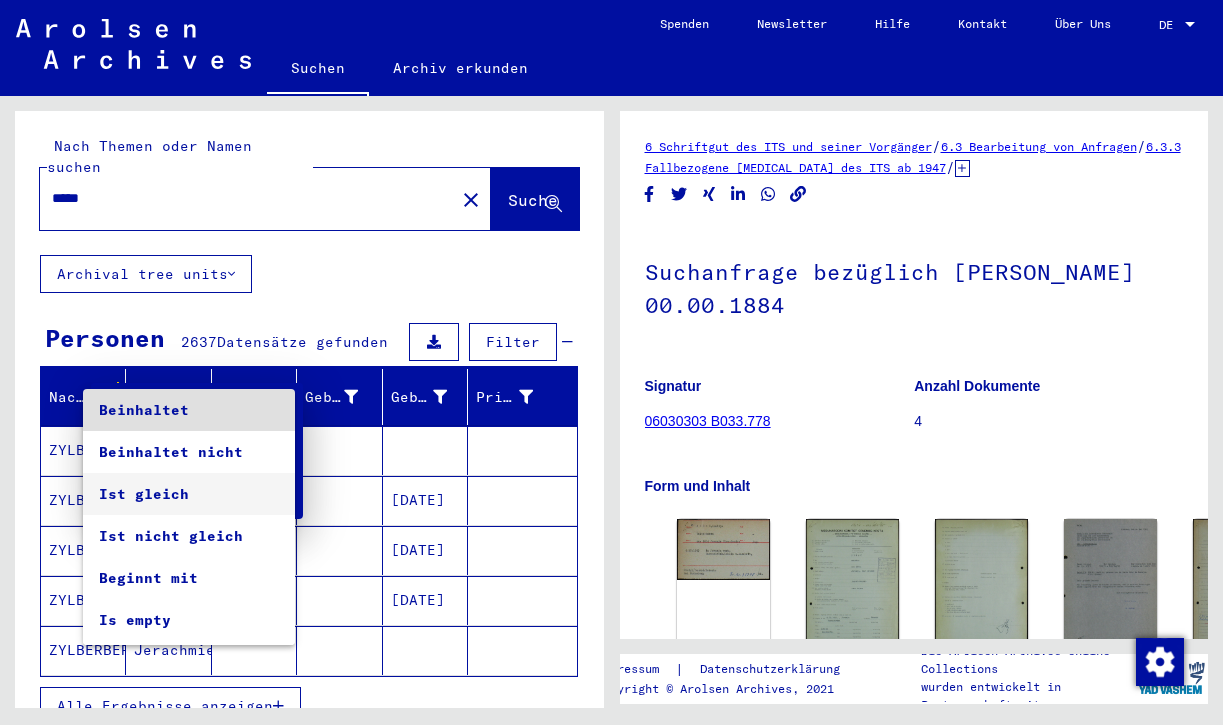 click on "Ist gleich" at bounding box center (189, 494) 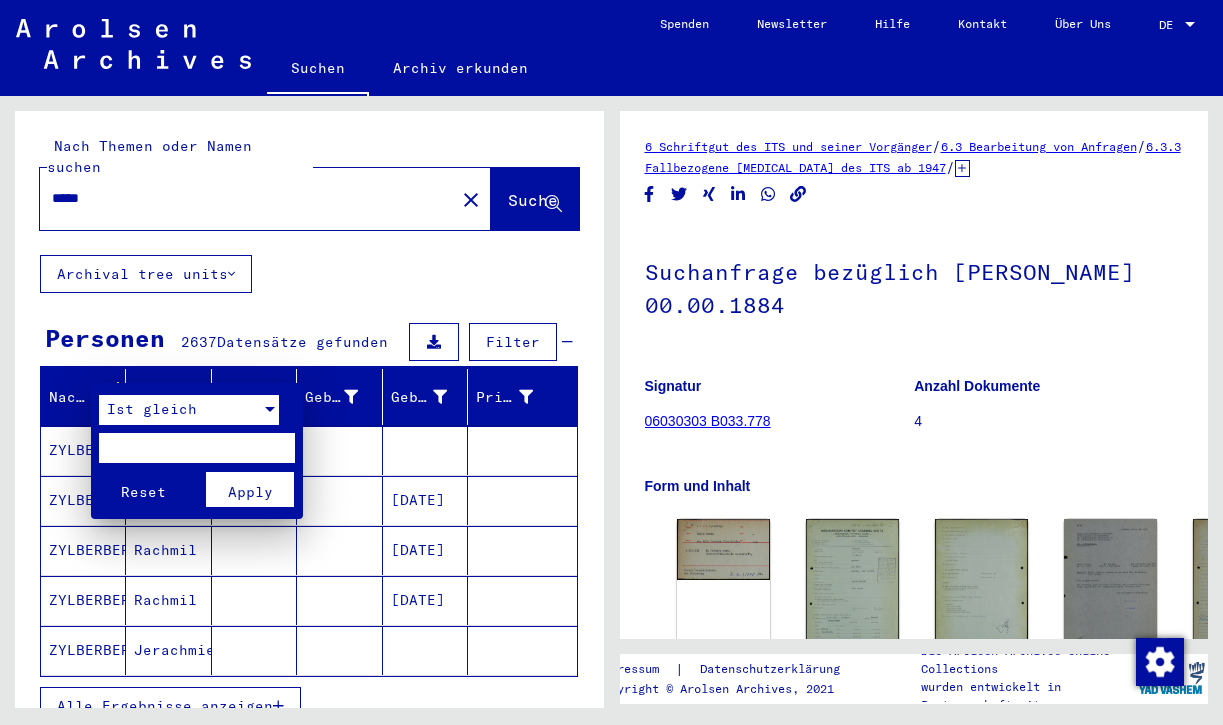 click at bounding box center [197, 448] 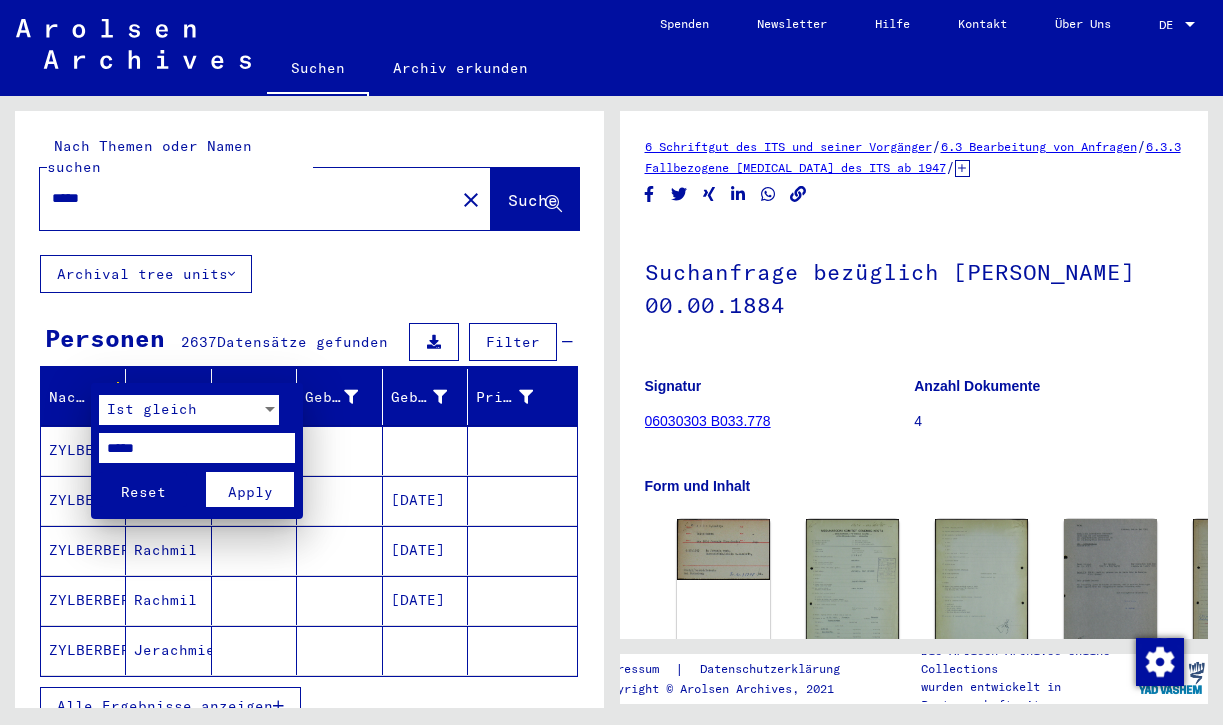 type on "*****" 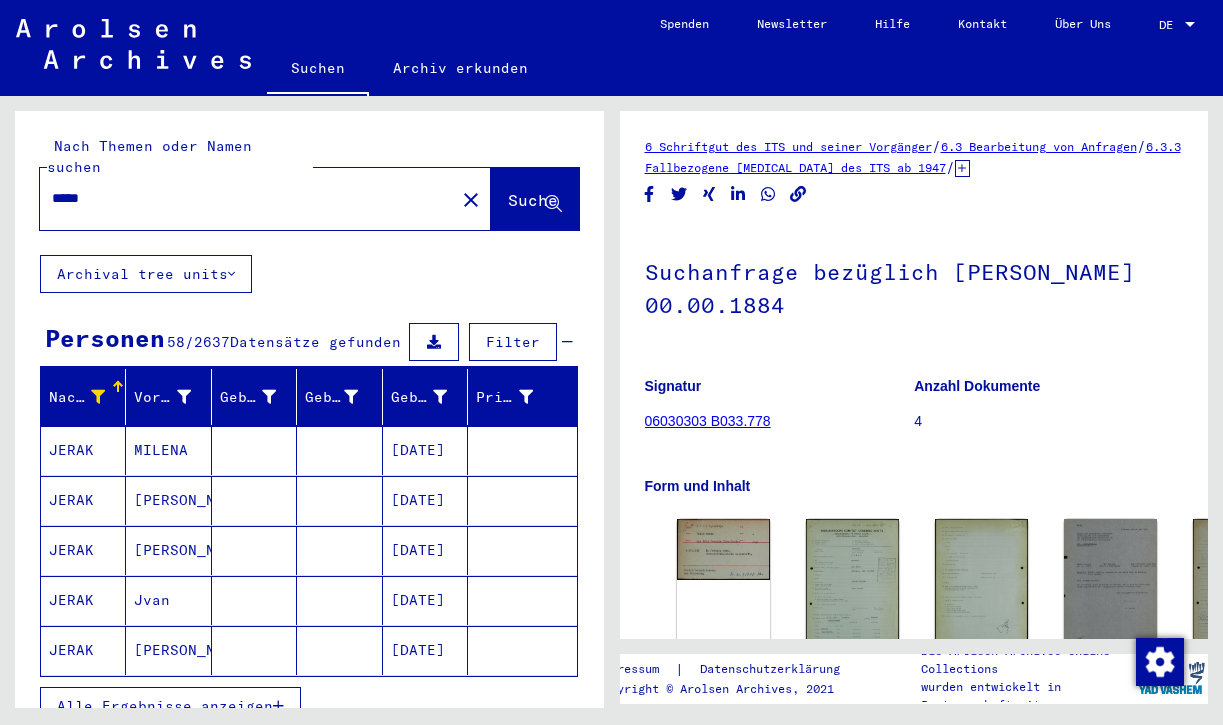 scroll, scrollTop: 162, scrollLeft: 0, axis: vertical 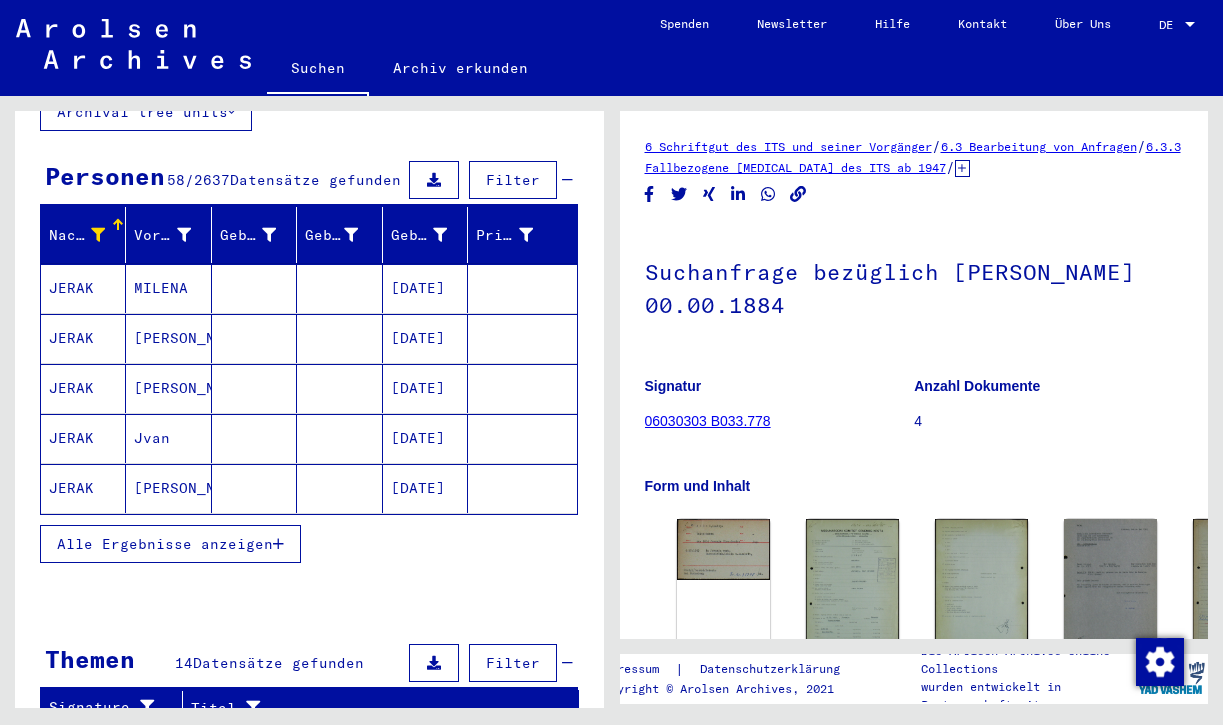 click on "Alle Ergebnisse anzeigen" at bounding box center (165, 544) 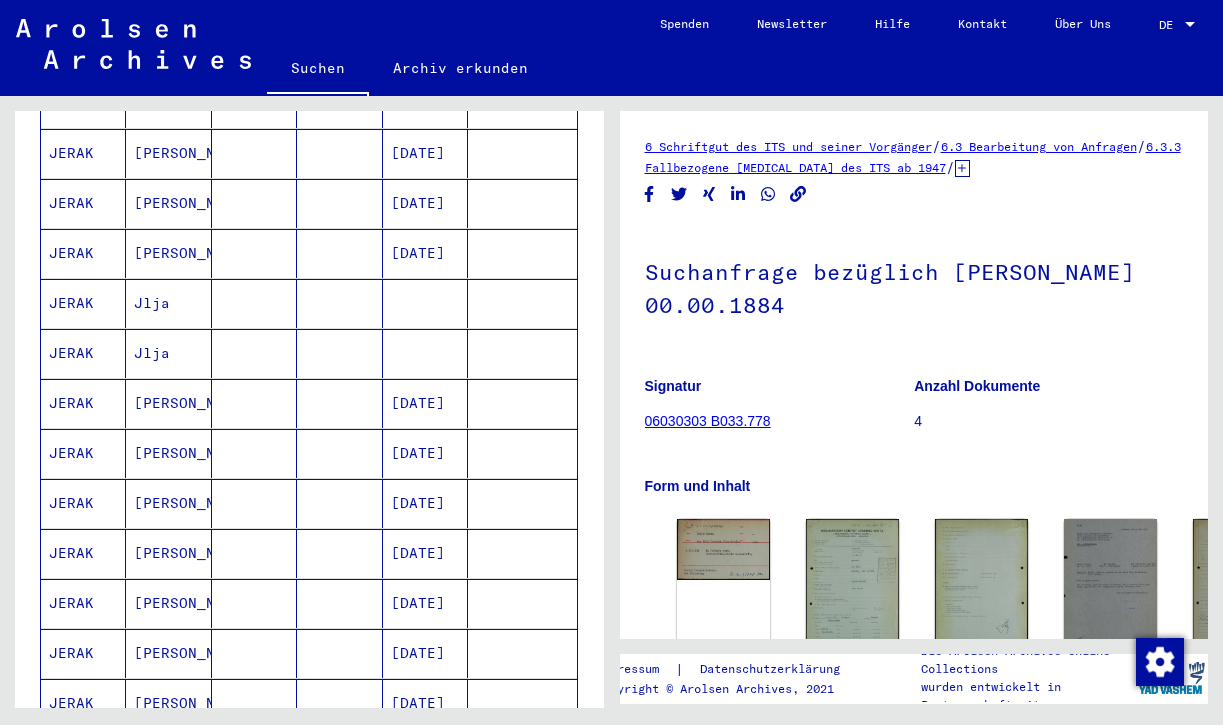 scroll, scrollTop: 1039, scrollLeft: 0, axis: vertical 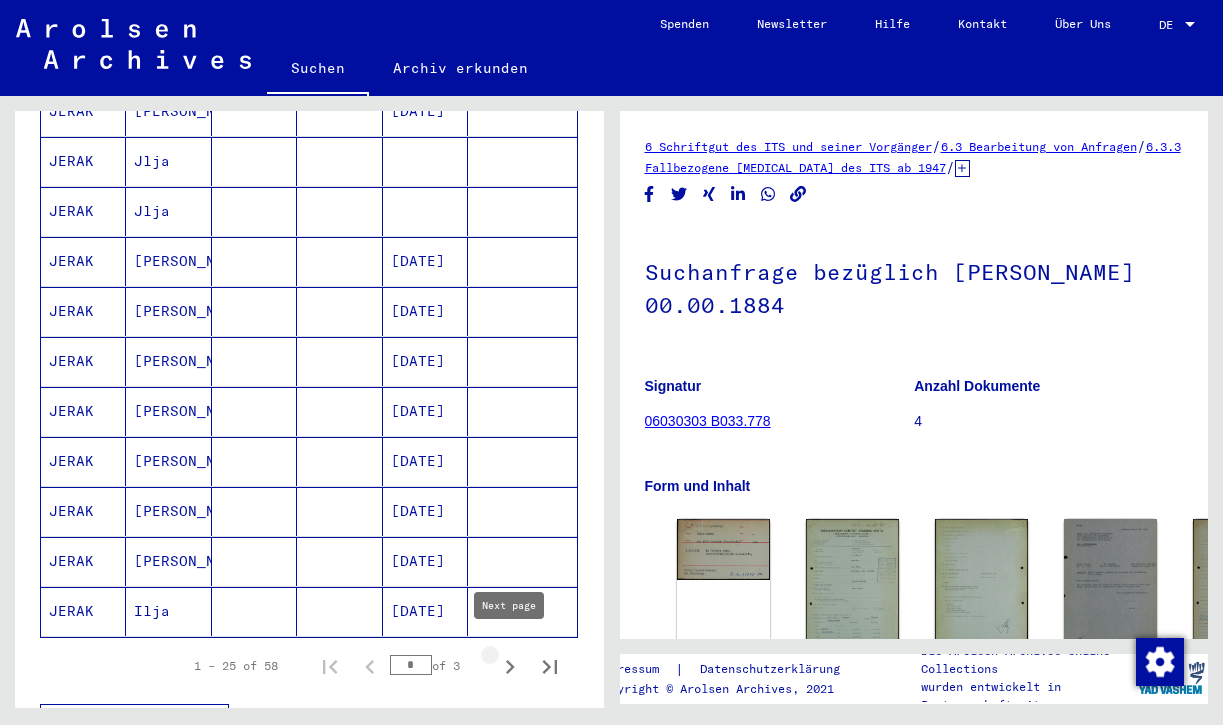 click 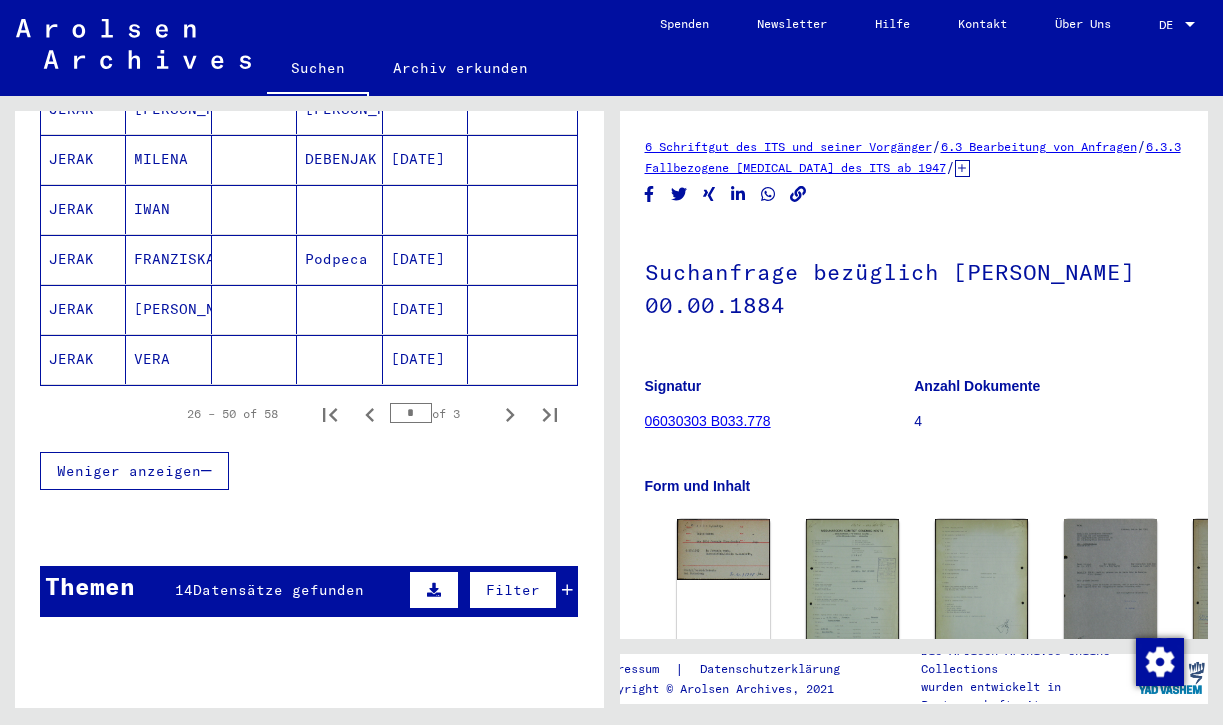scroll, scrollTop: 1237, scrollLeft: 0, axis: vertical 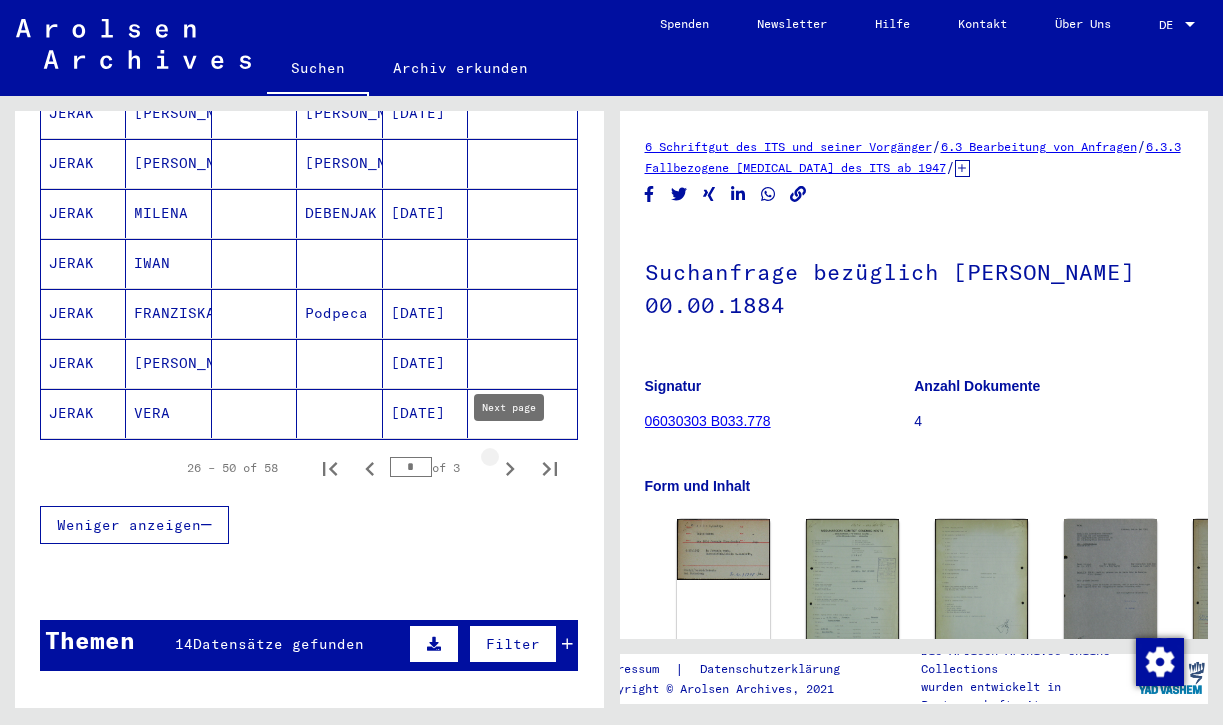 click 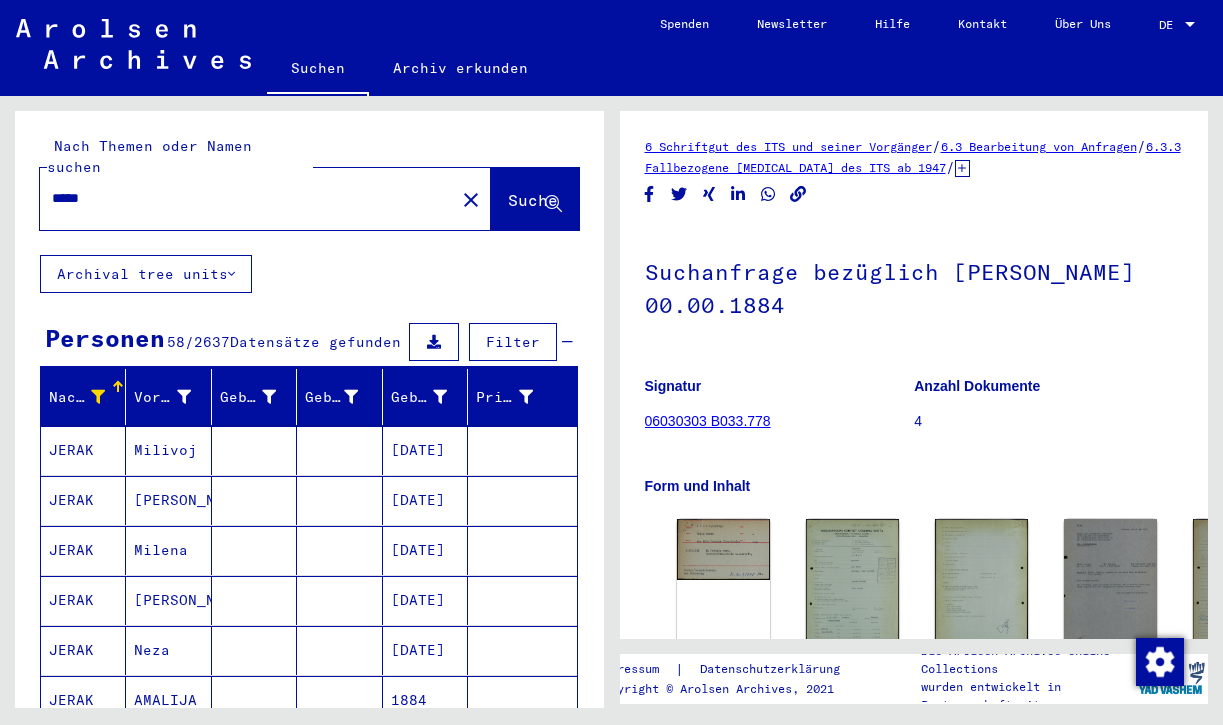 scroll, scrollTop: 0, scrollLeft: 0, axis: both 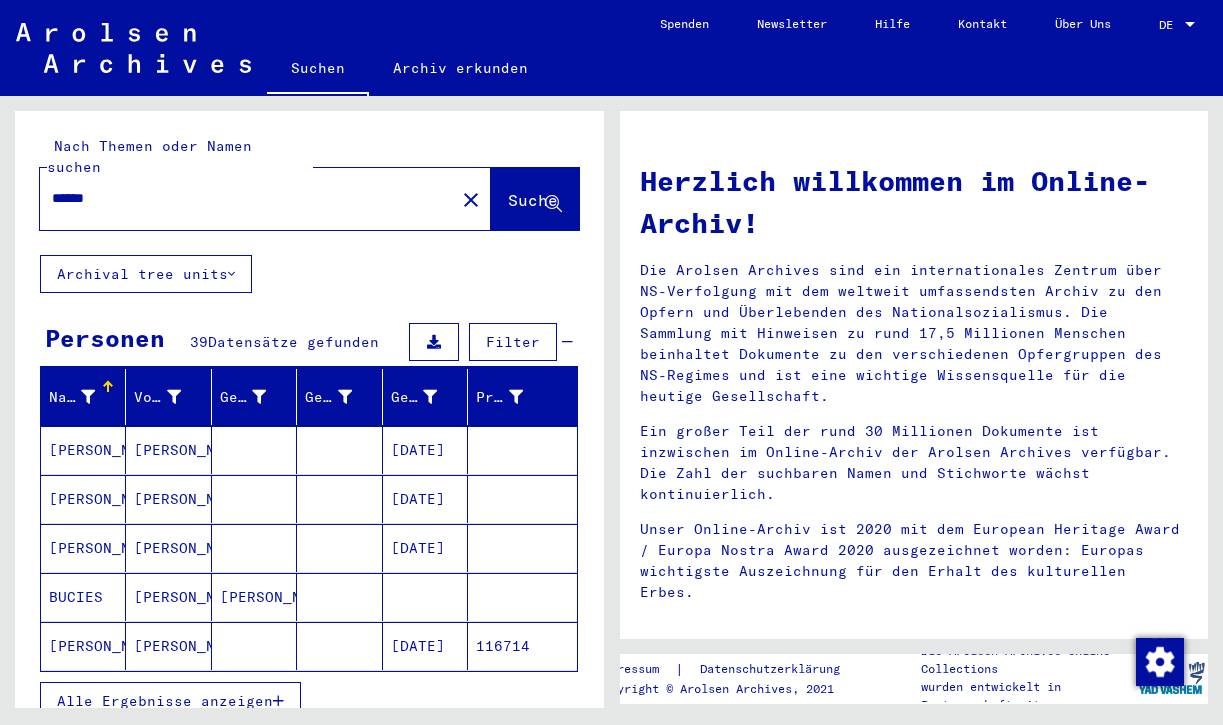 click on "******" at bounding box center [241, 198] 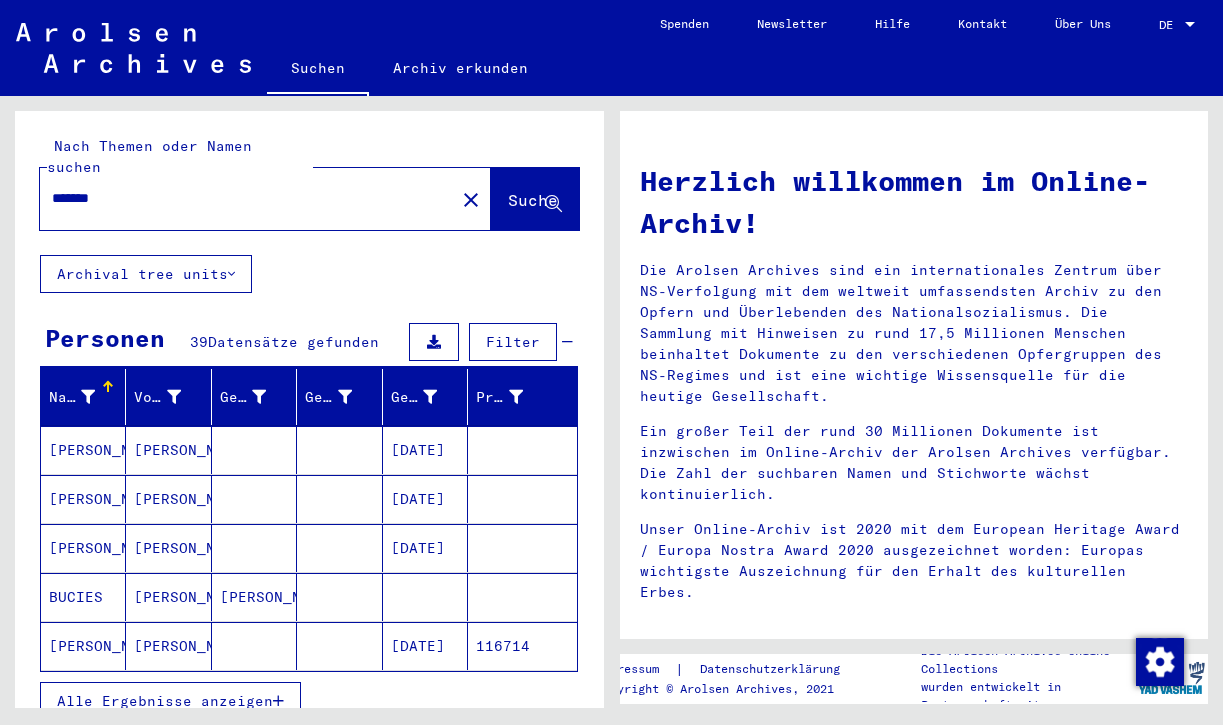 type on "*******" 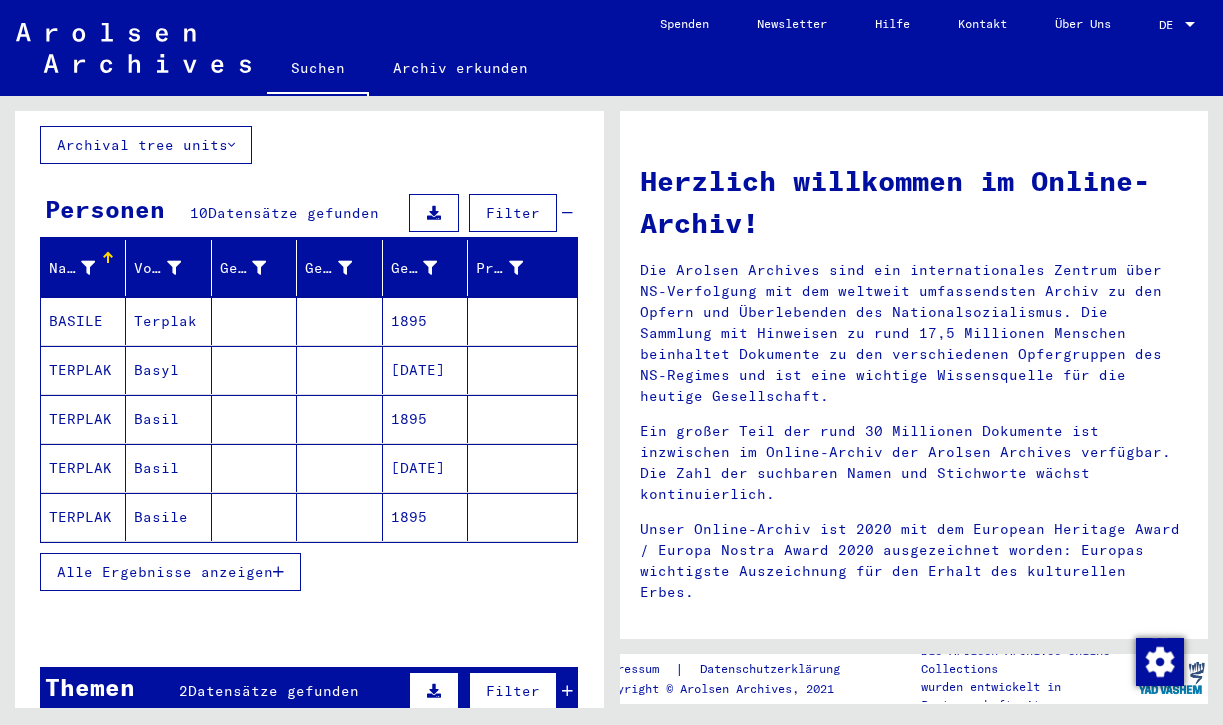 scroll, scrollTop: 212, scrollLeft: 0, axis: vertical 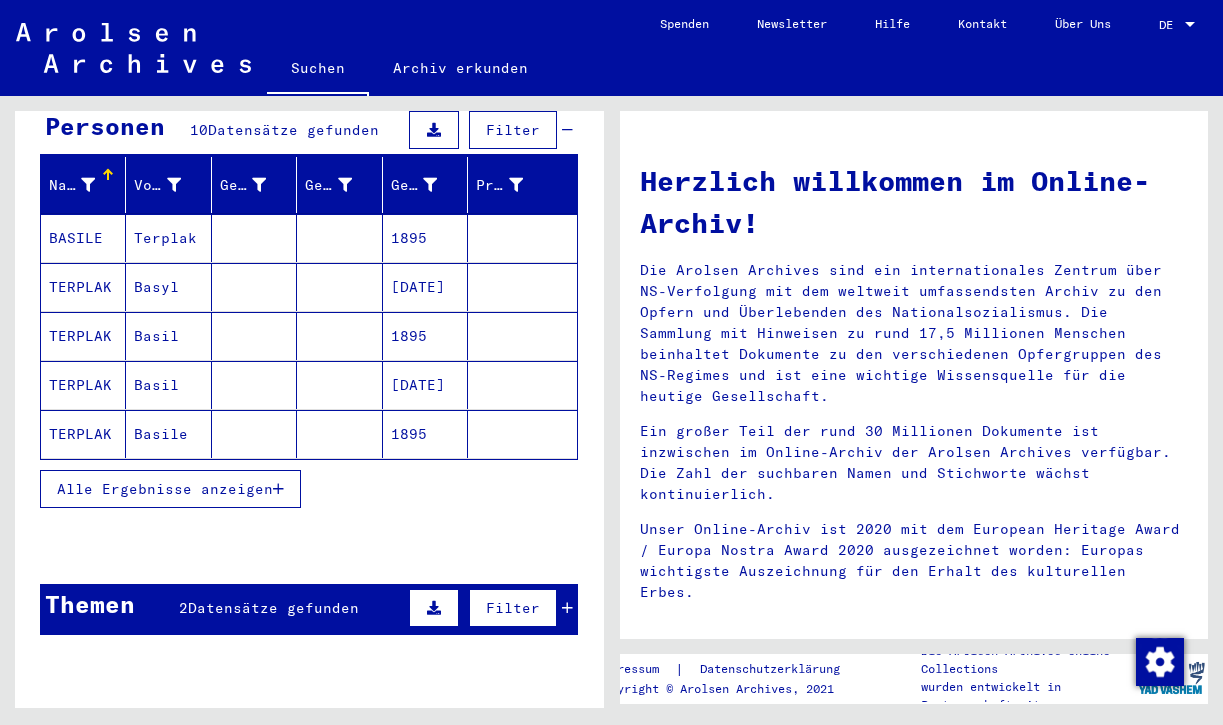 click on "Alle Ergebnisse anzeigen" at bounding box center (165, 489) 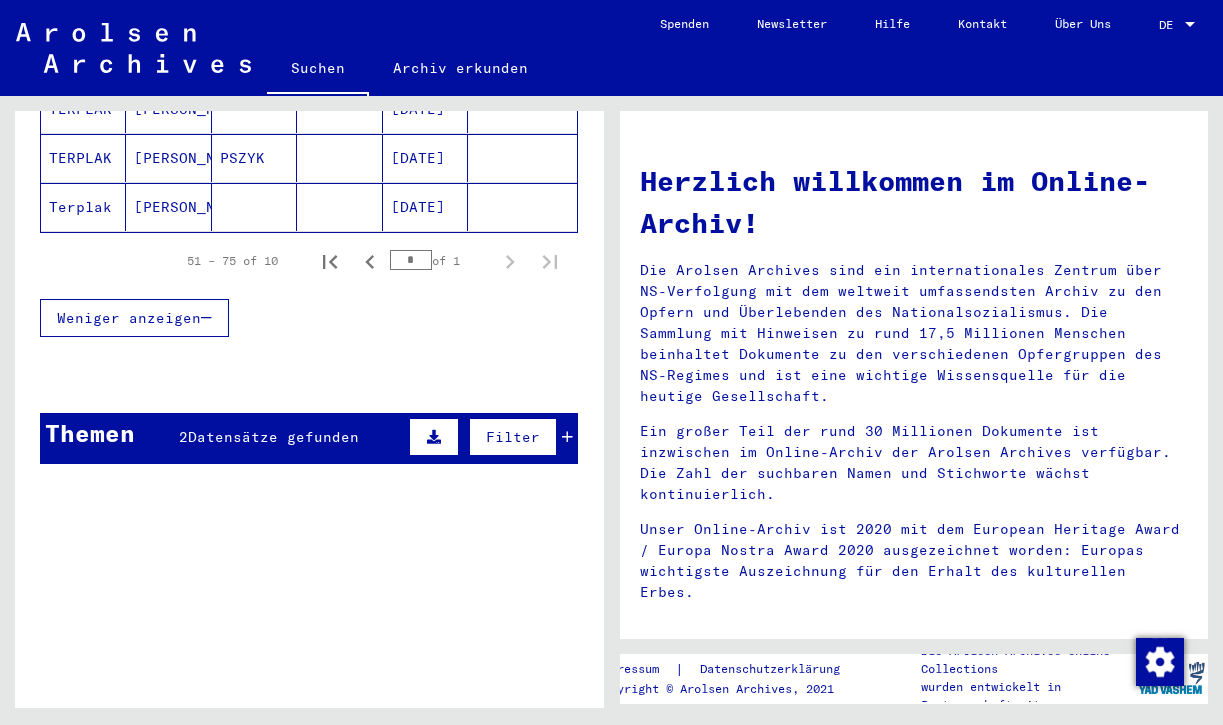 scroll, scrollTop: 683, scrollLeft: 0, axis: vertical 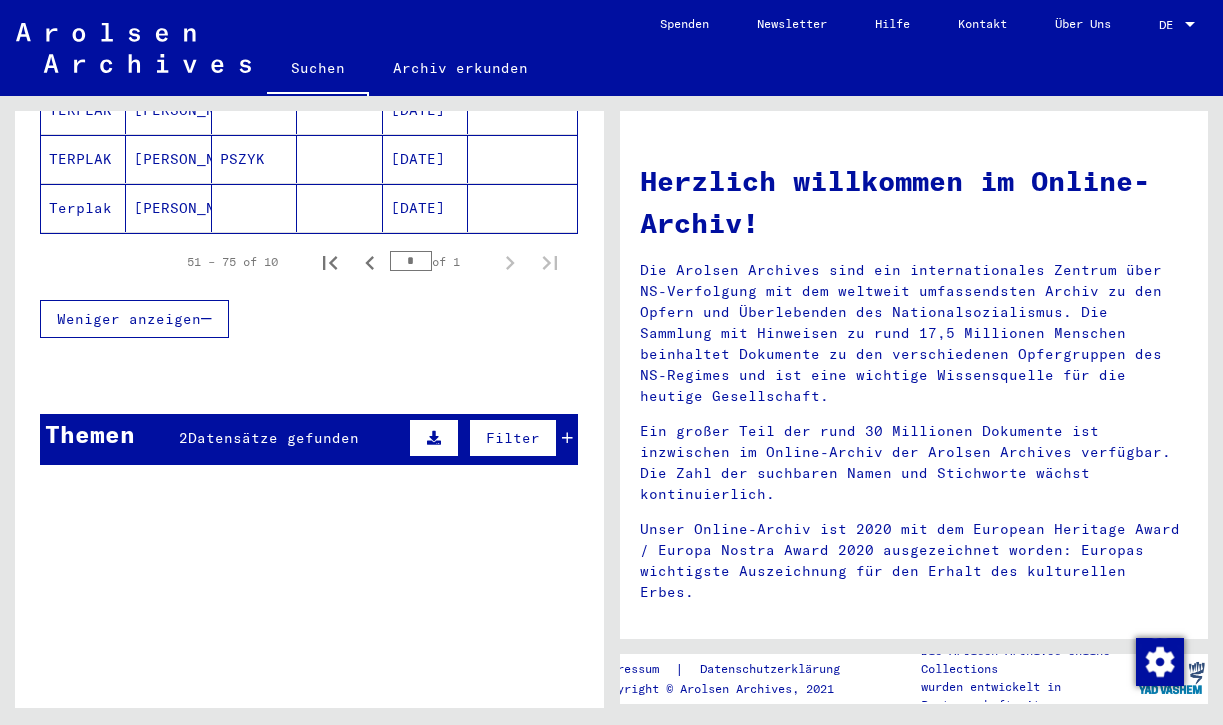 click on "Datensätze gefunden" at bounding box center [273, 438] 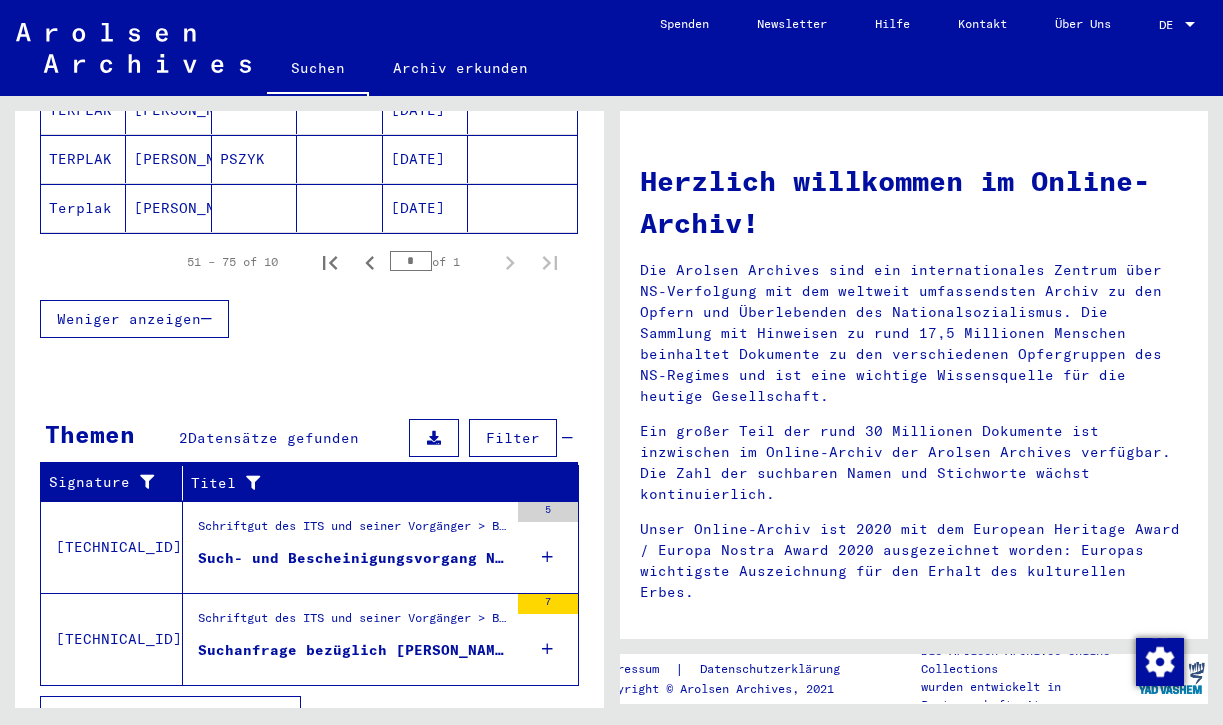 click on "Such- und Bescheinigungsvorgang Nr. 1.068.429 für [PERSON_NAME] geboren [DEMOGRAPHIC_DATA]" at bounding box center (353, 558) 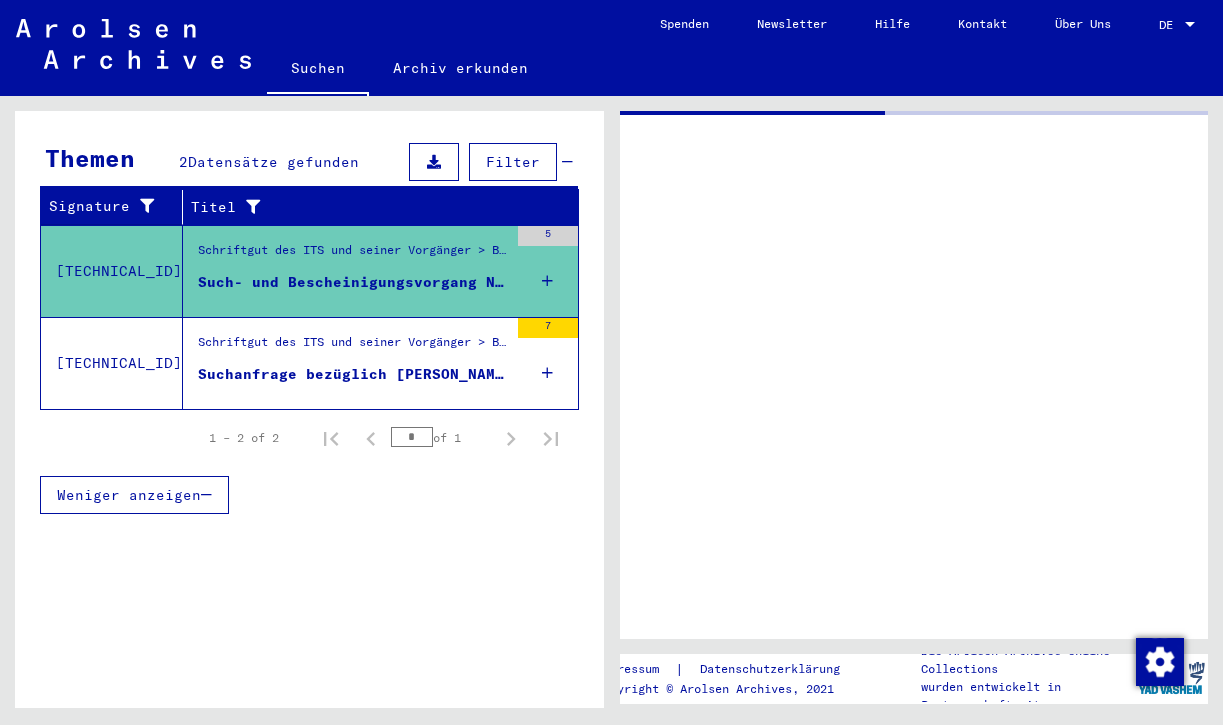 scroll, scrollTop: 297, scrollLeft: 0, axis: vertical 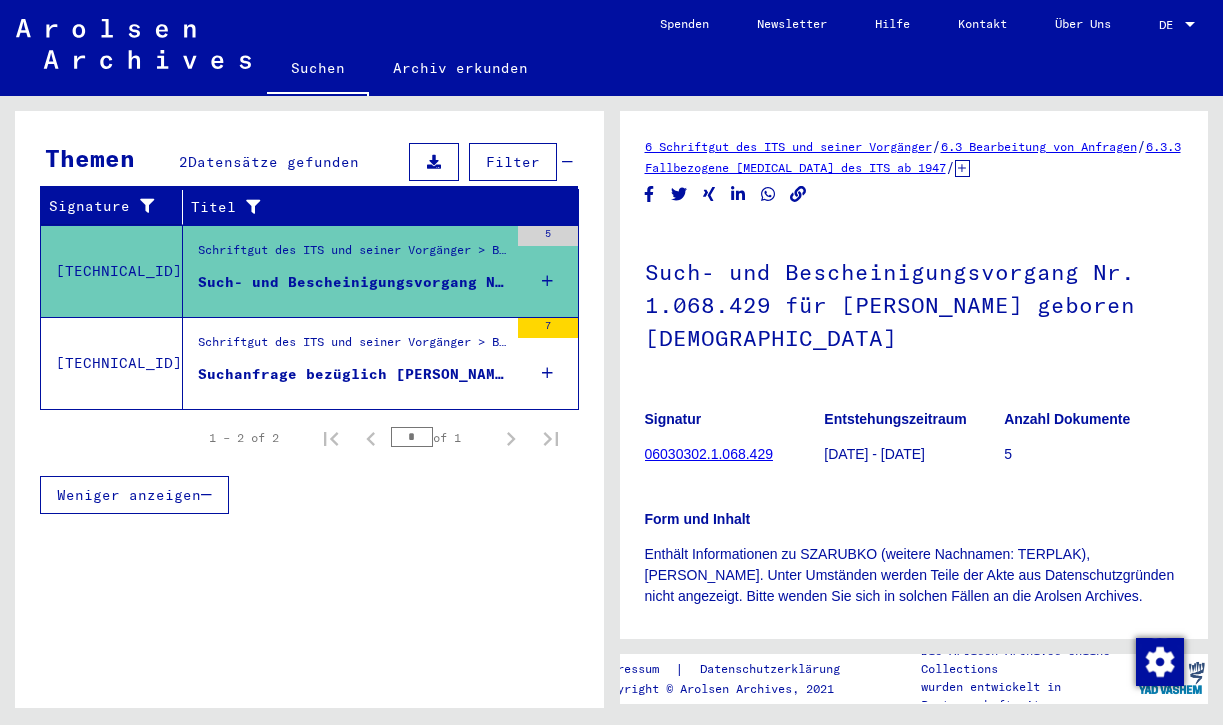 click on "Suchanfrage bezüglich [PERSON_NAME] [DATE]" at bounding box center (353, 374) 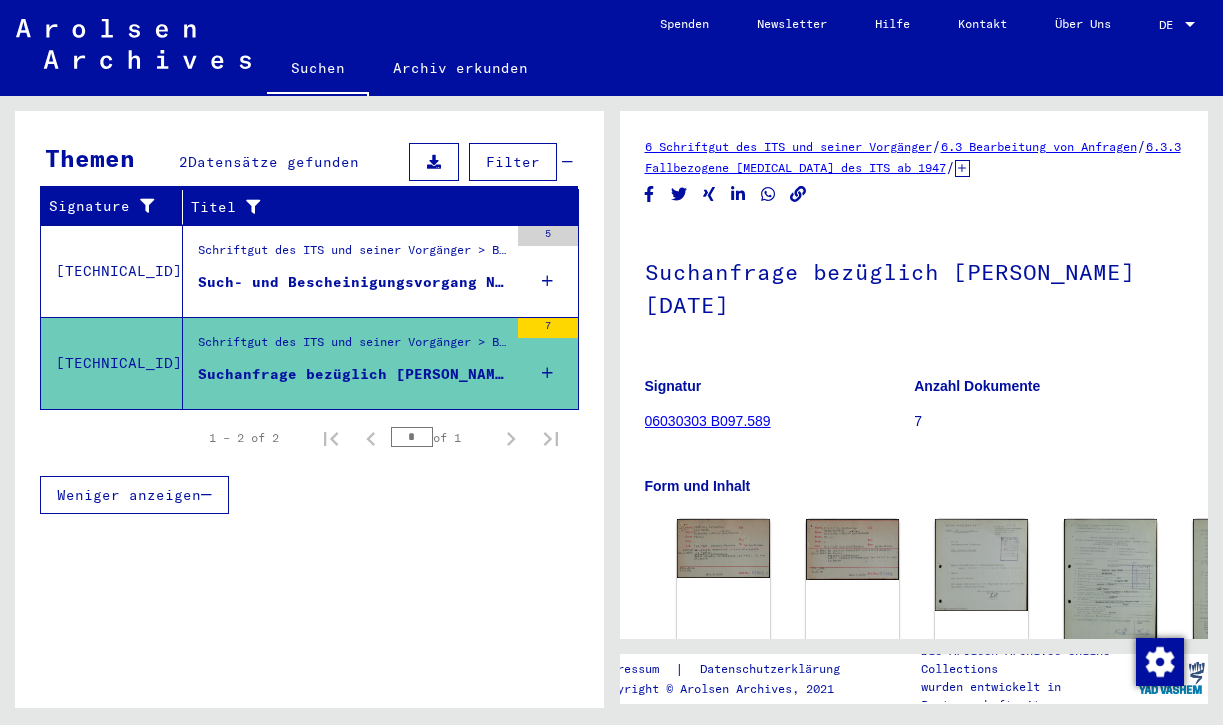 scroll, scrollTop: 0, scrollLeft: 0, axis: both 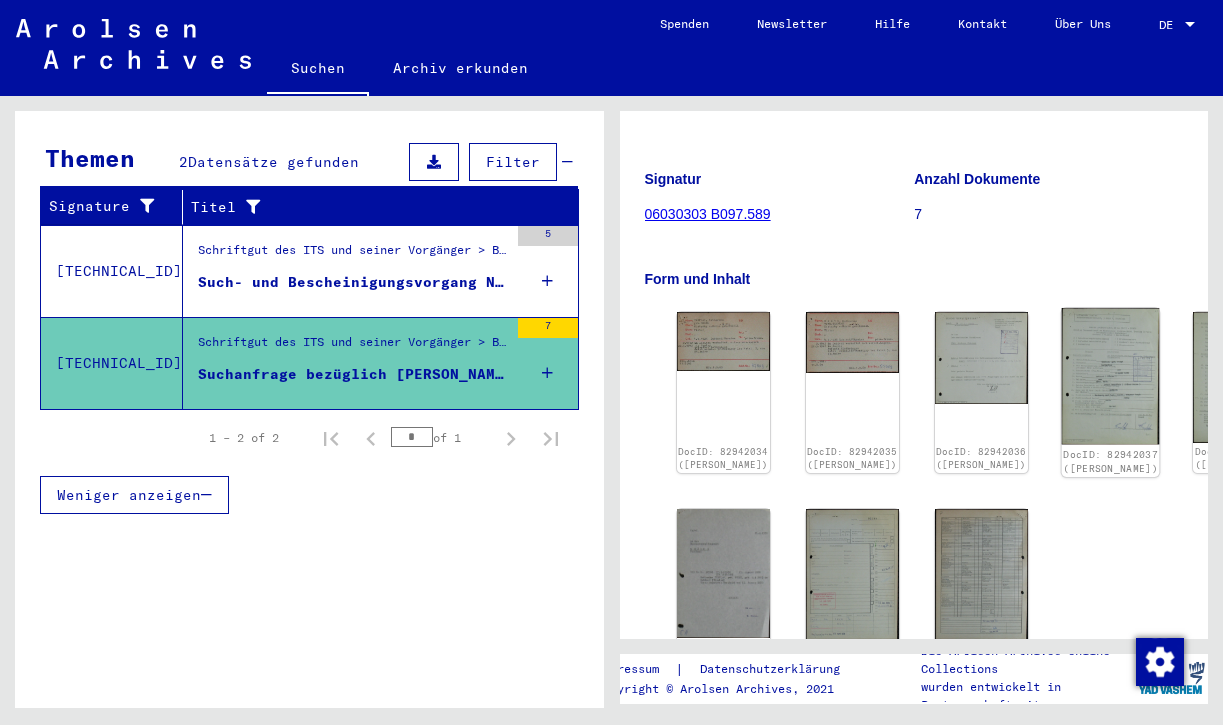click 